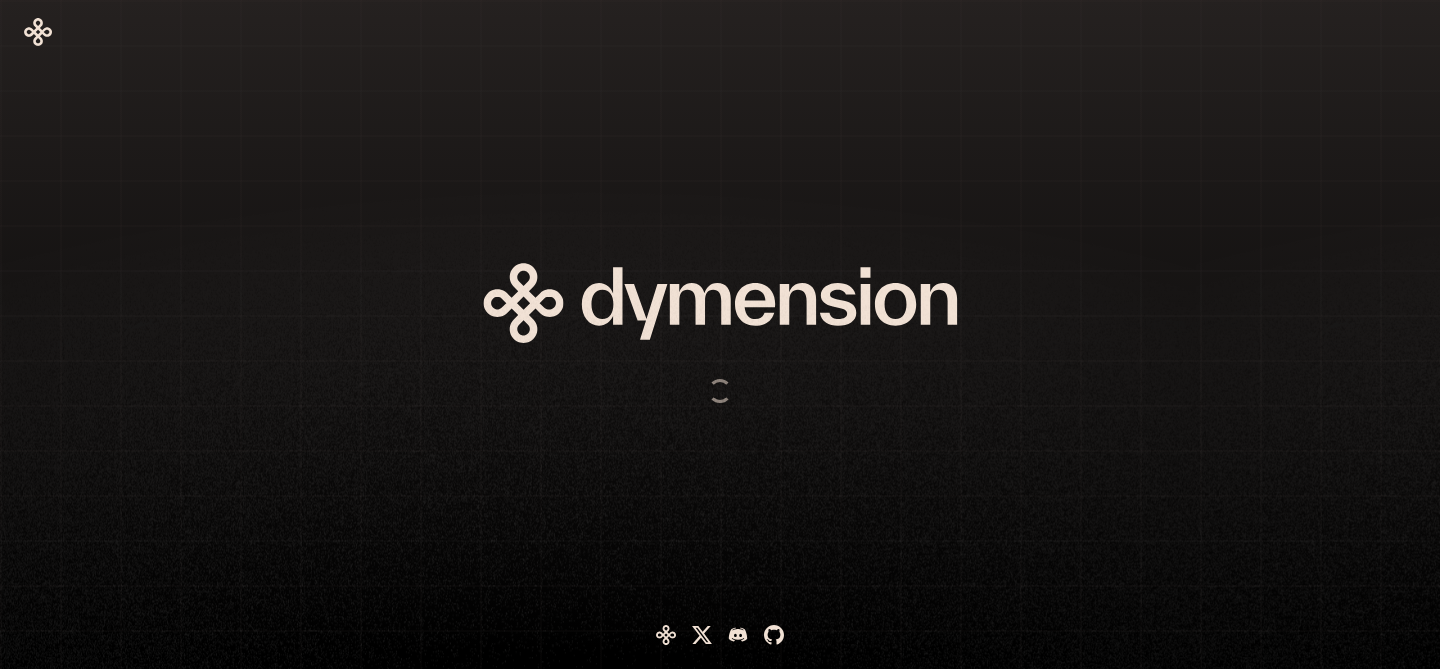 scroll, scrollTop: 0, scrollLeft: 0, axis: both 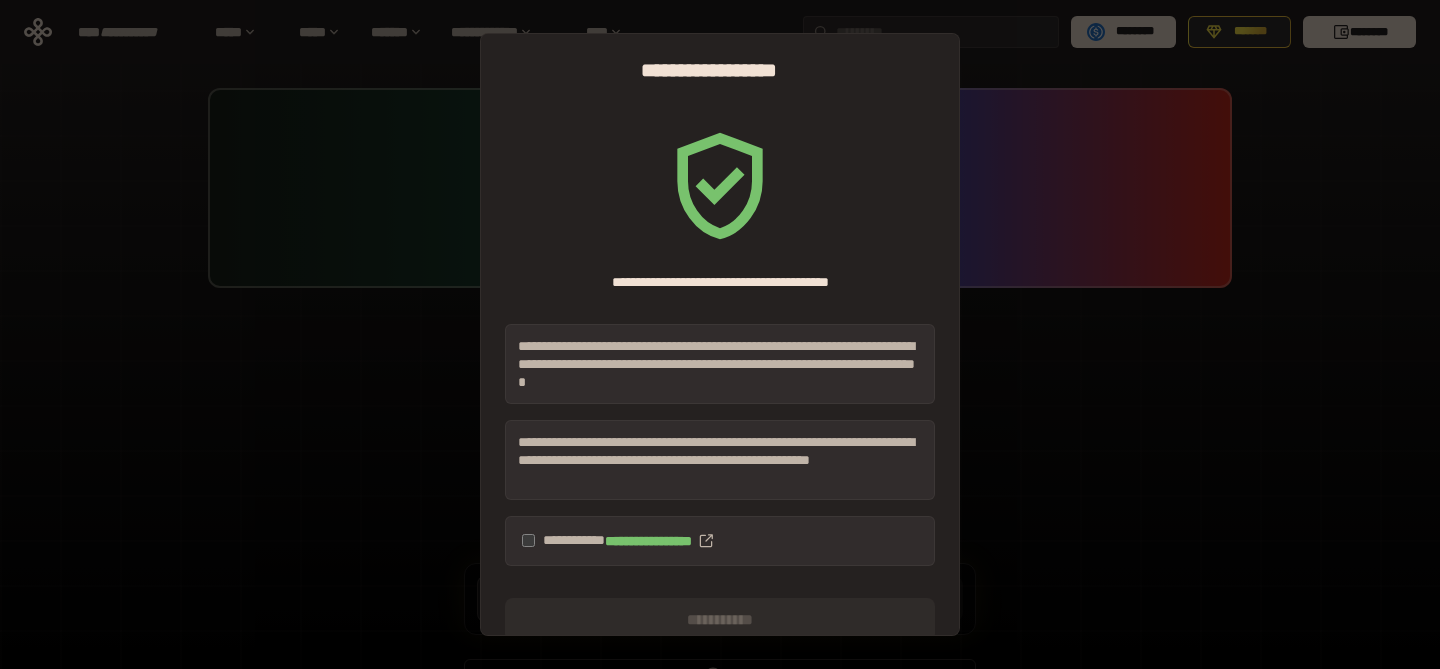 click on "**********" at bounding box center (720, 541) 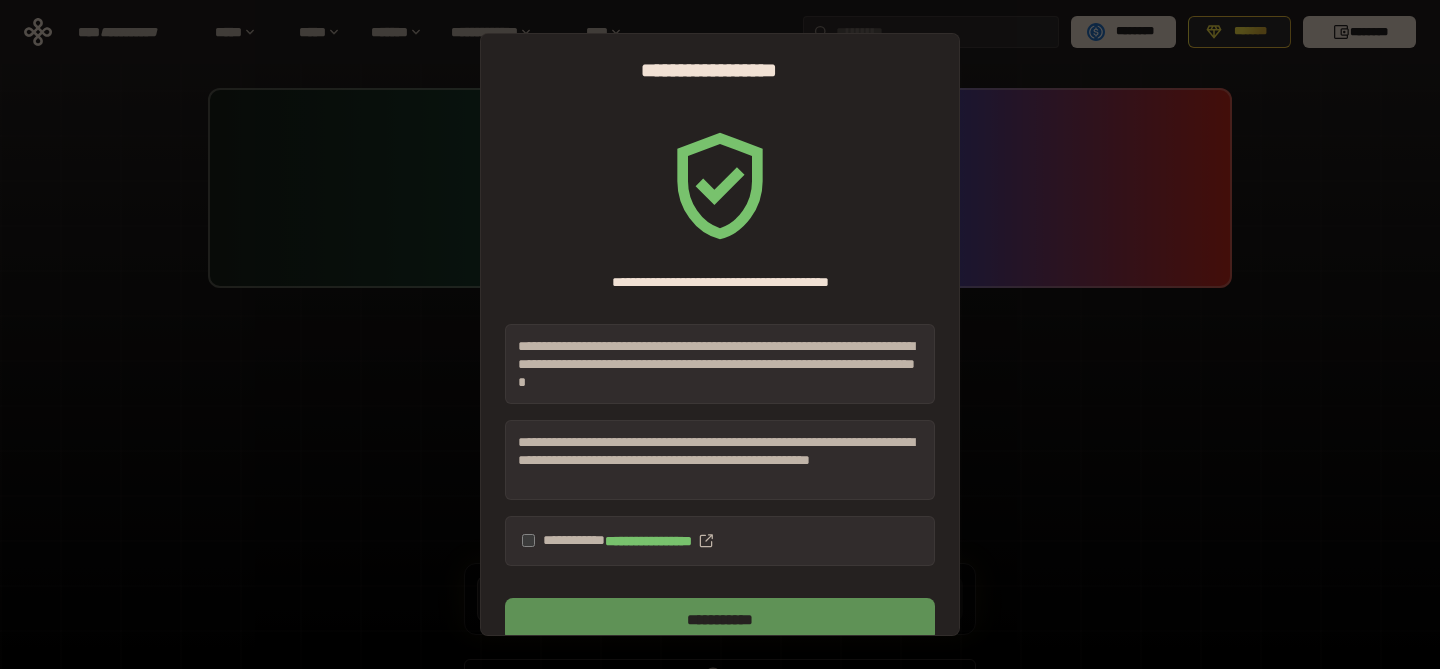 click on "**********" at bounding box center [720, 620] 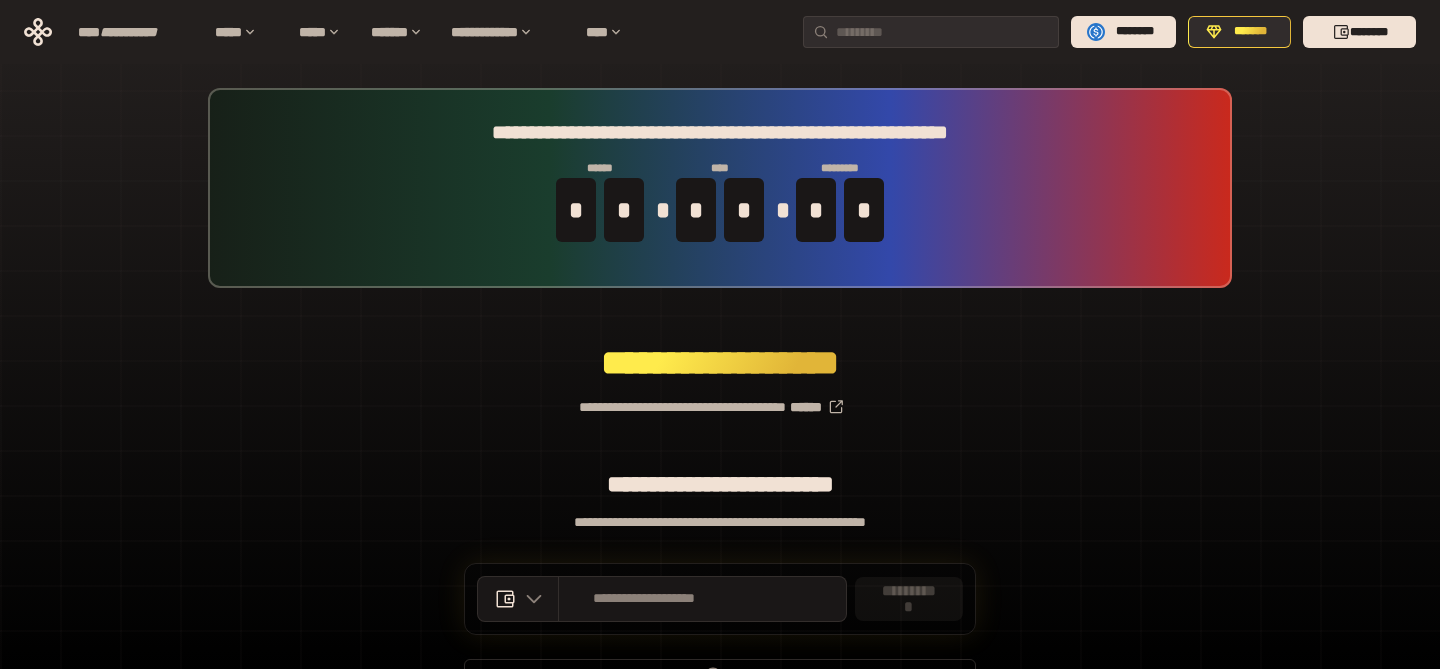 scroll, scrollTop: 114, scrollLeft: 0, axis: vertical 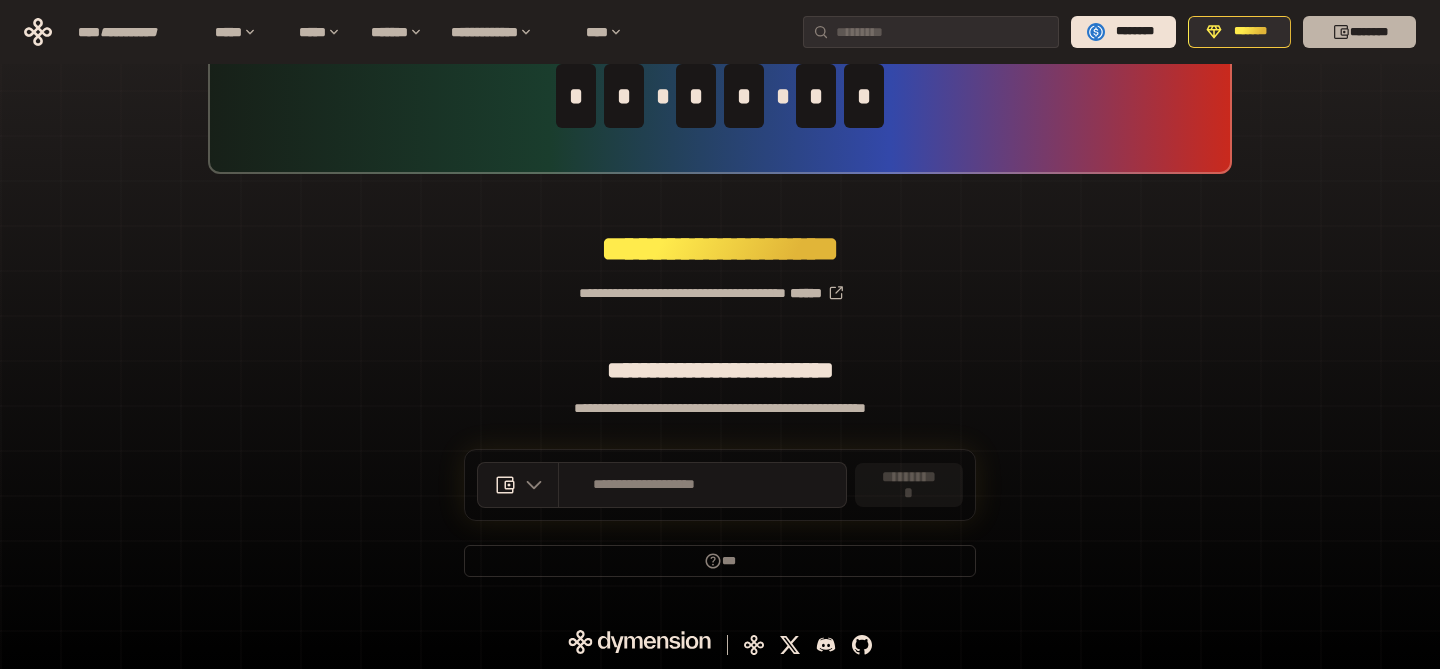 click on "********" at bounding box center (1369, 32) 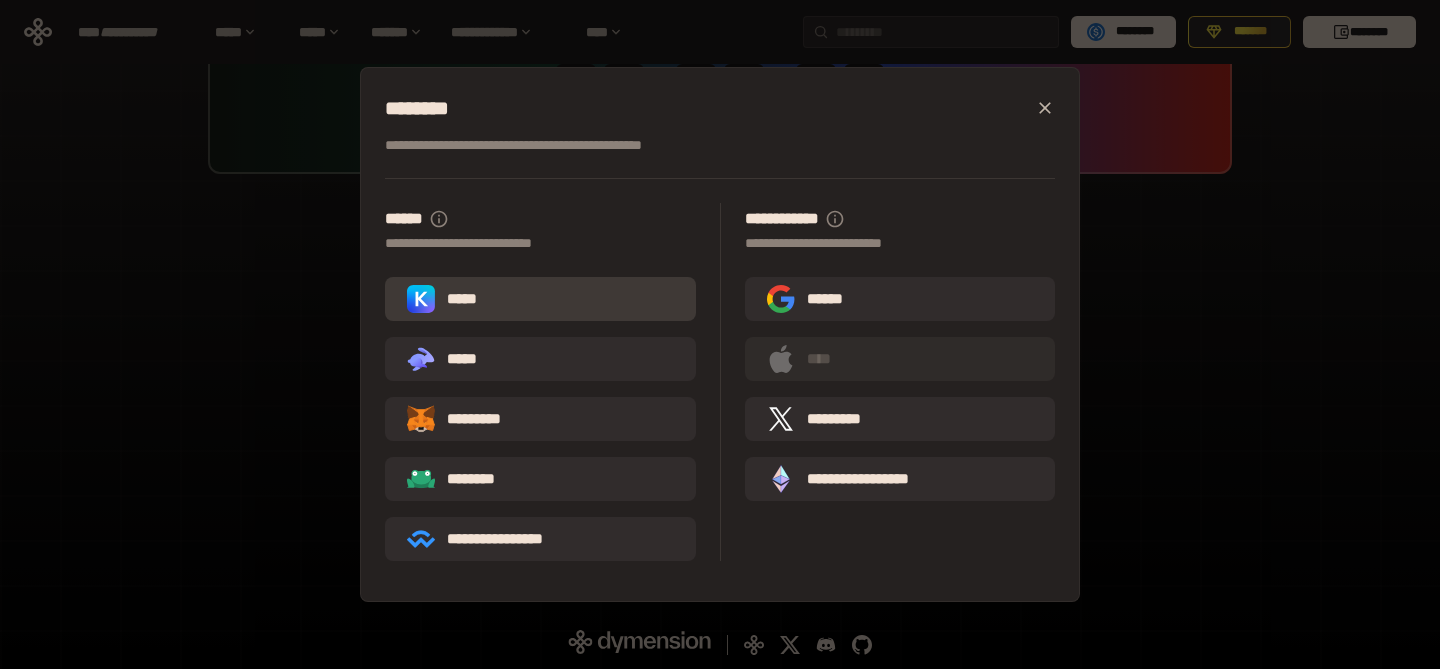 click on "*****" at bounding box center (540, 299) 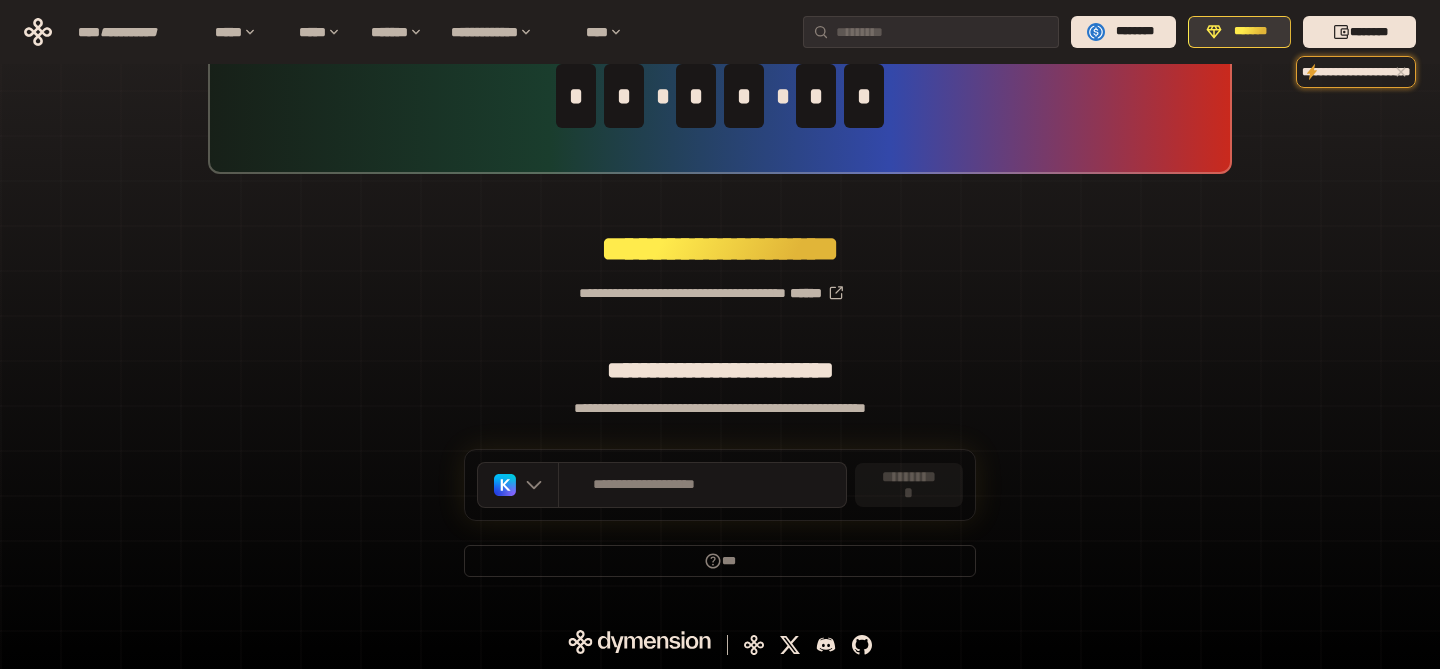 click on "*******" at bounding box center [1239, 32] 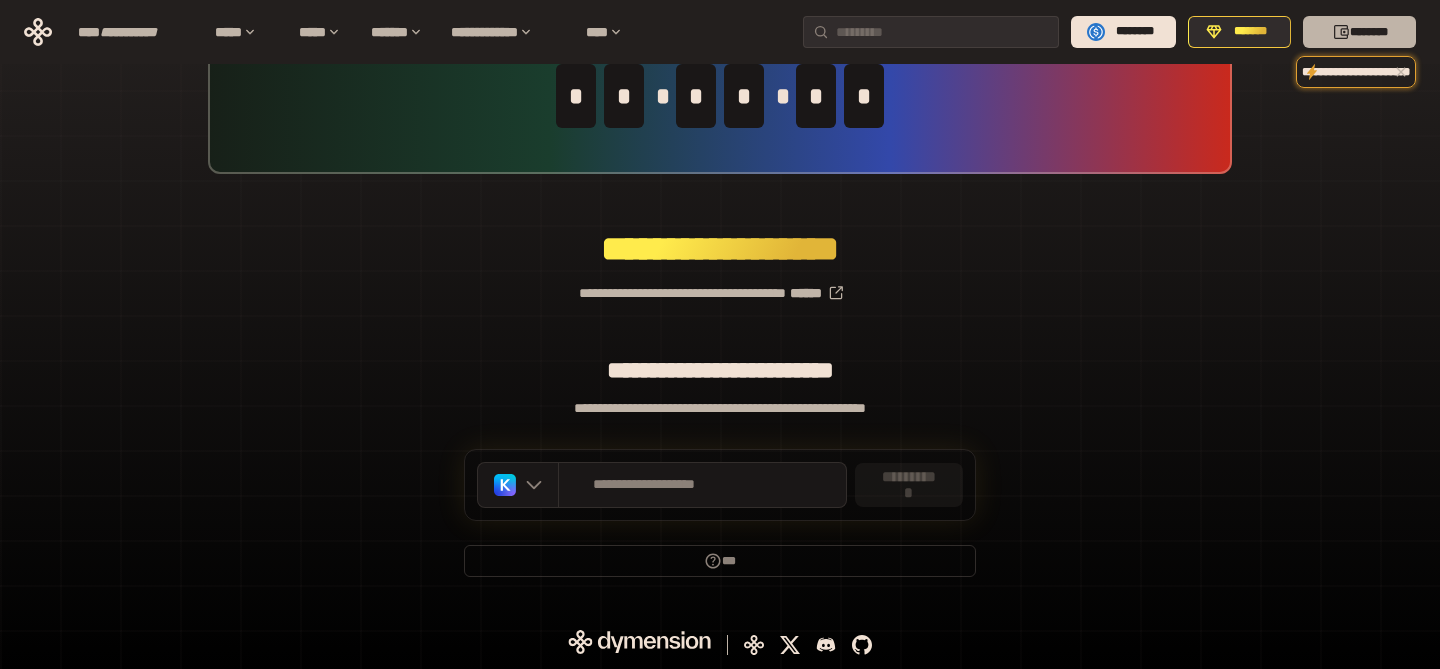 click on "********" at bounding box center (1369, 32) 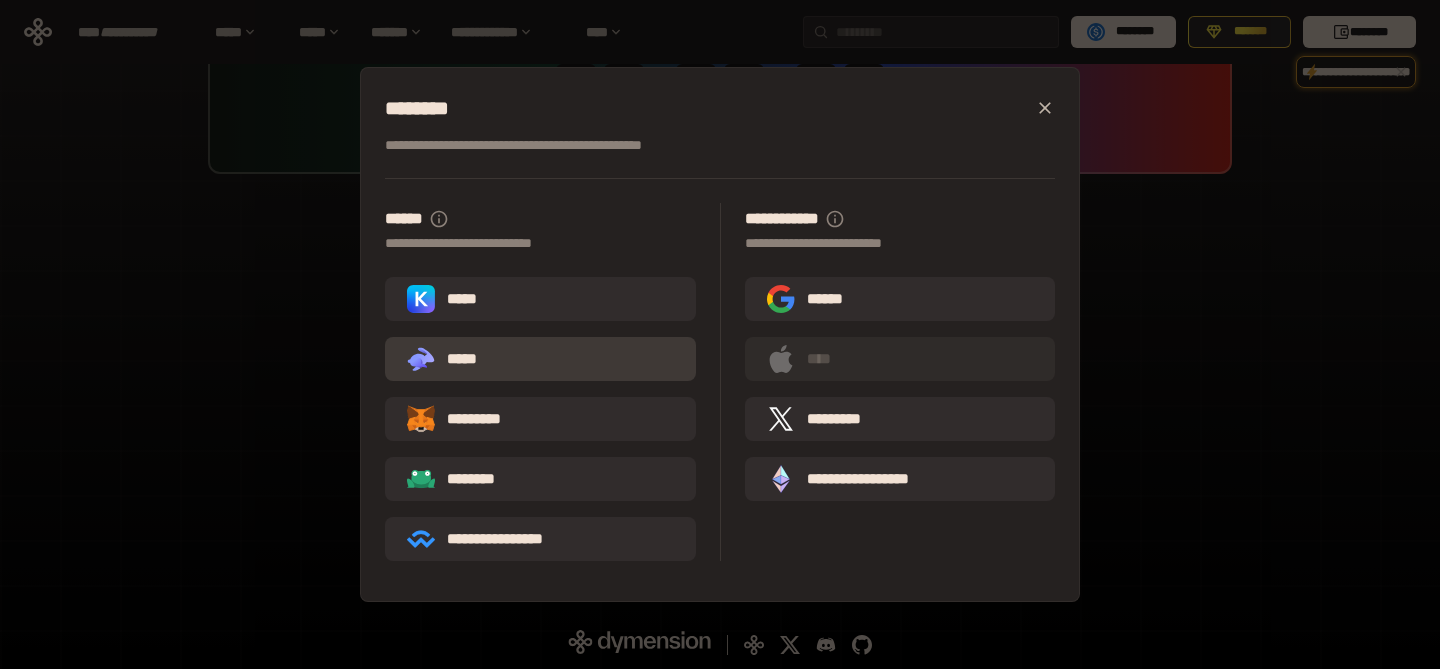 click on ".st0{fill:url(#SVGID_1_);}
.st1{fill-rule:evenodd;clip-rule:evenodd;fill:url(#SVGID_00000161597173617360504640000012432366591255278478_);}
.st2{fill-rule:evenodd;clip-rule:evenodd;fill:url(#SVGID_00000021803777515098205300000017382971856690286485_);}
.st3{fill:url(#SVGID_00000031192219548086493050000012287181694732331425_);}
*****" at bounding box center [540, 359] 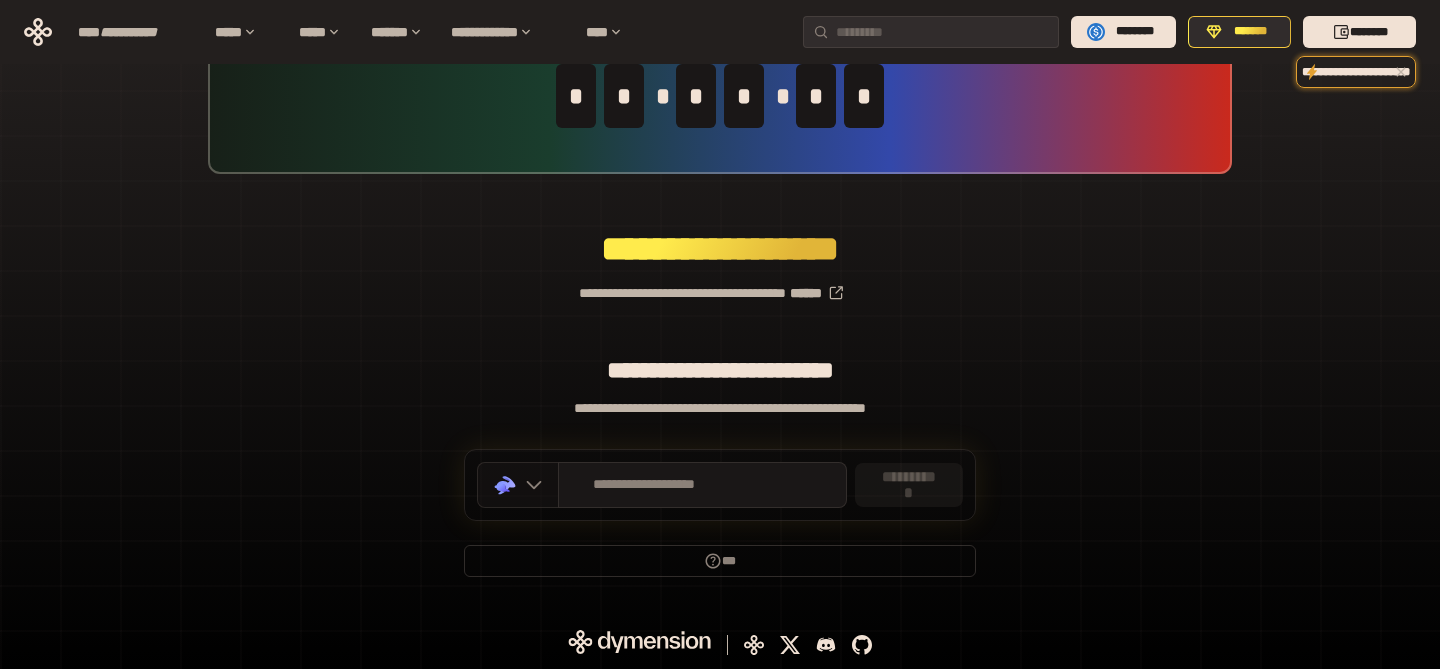 click 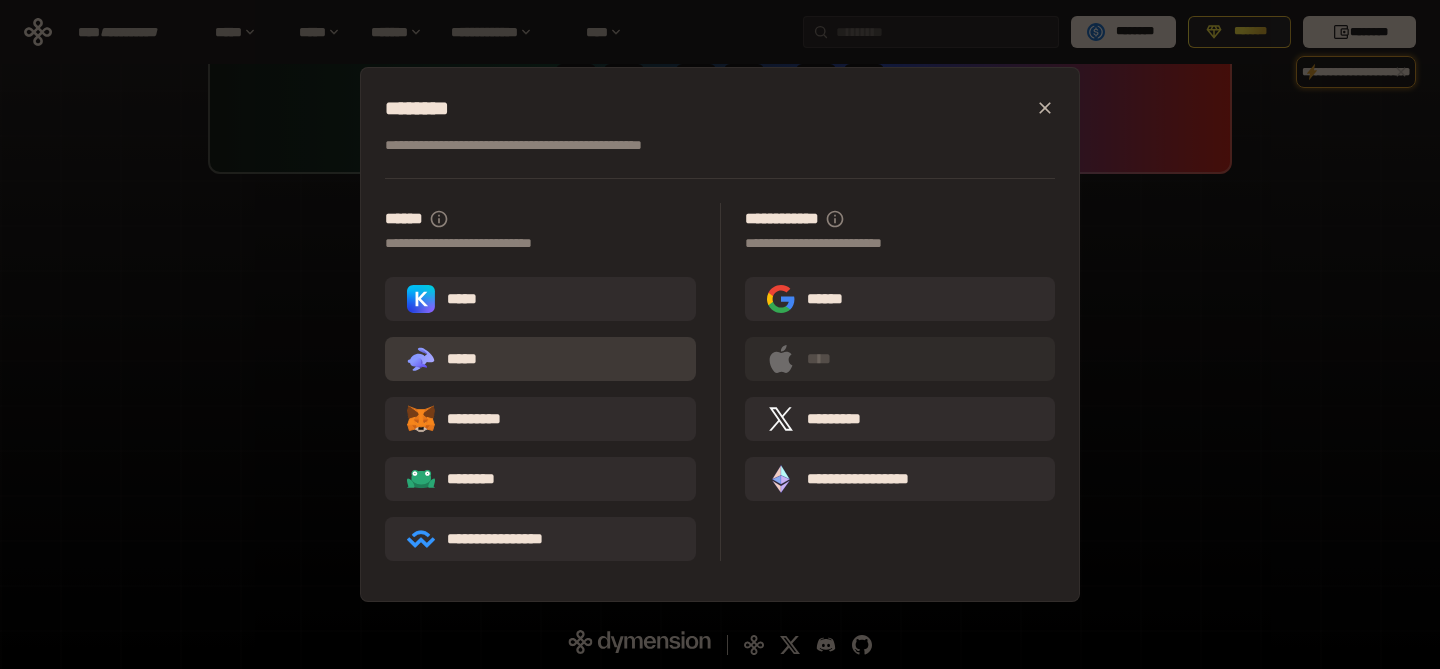 click on ".st0{fill:url(#SVGID_1_);}
.st1{fill-rule:evenodd;clip-rule:evenodd;fill:url(#SVGID_00000161597173617360504640000012432366591255278478_);}
.st2{fill-rule:evenodd;clip-rule:evenodd;fill:url(#SVGID_00000021803777515098205300000017382971856690286485_);}
.st3{fill:url(#SVGID_00000031192219548086493050000012287181694732331425_);}
*****" at bounding box center (540, 359) 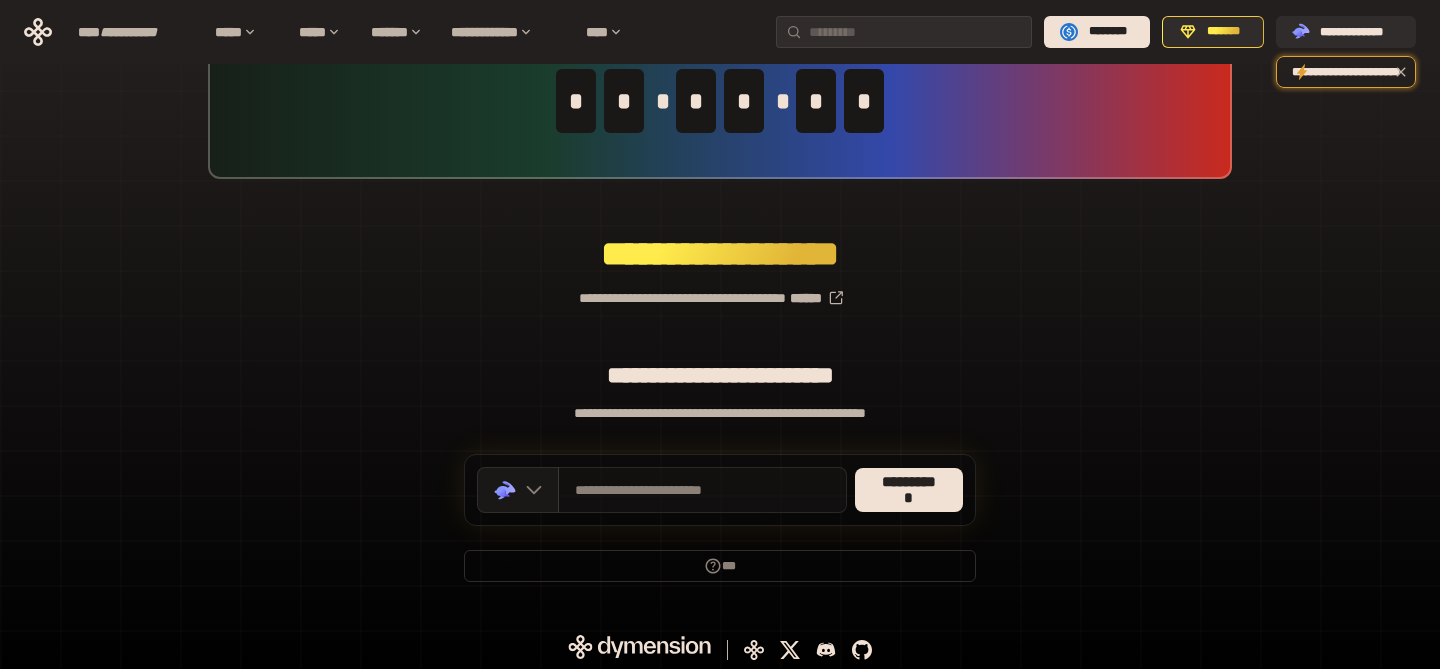 scroll, scrollTop: 110, scrollLeft: 0, axis: vertical 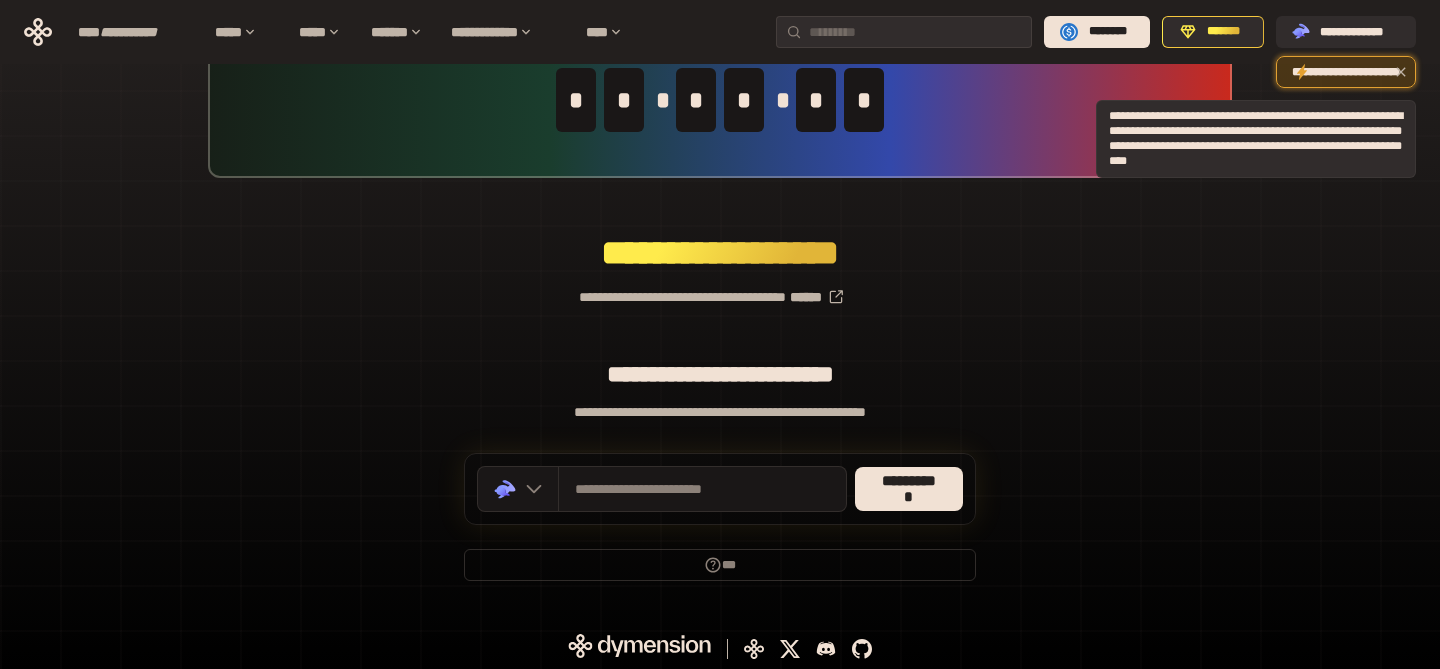 click on "**********" at bounding box center (1346, 72) 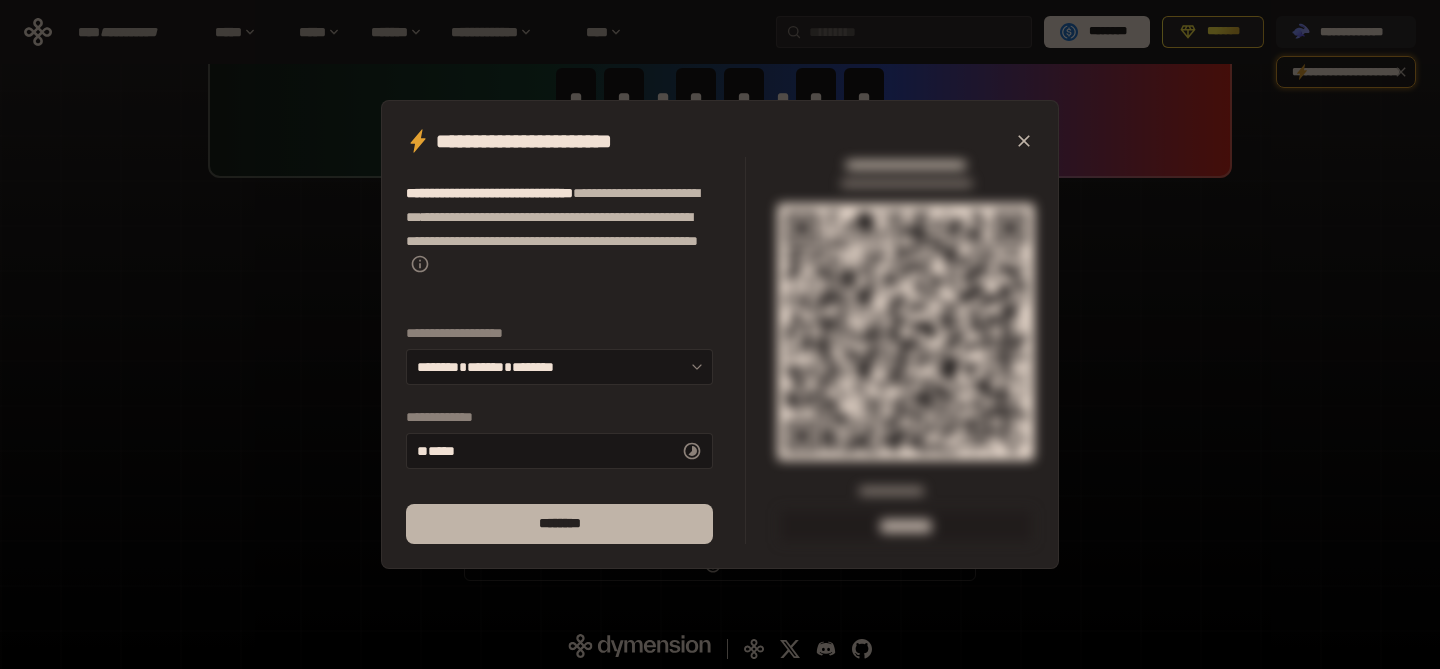 click on "********" at bounding box center (559, 524) 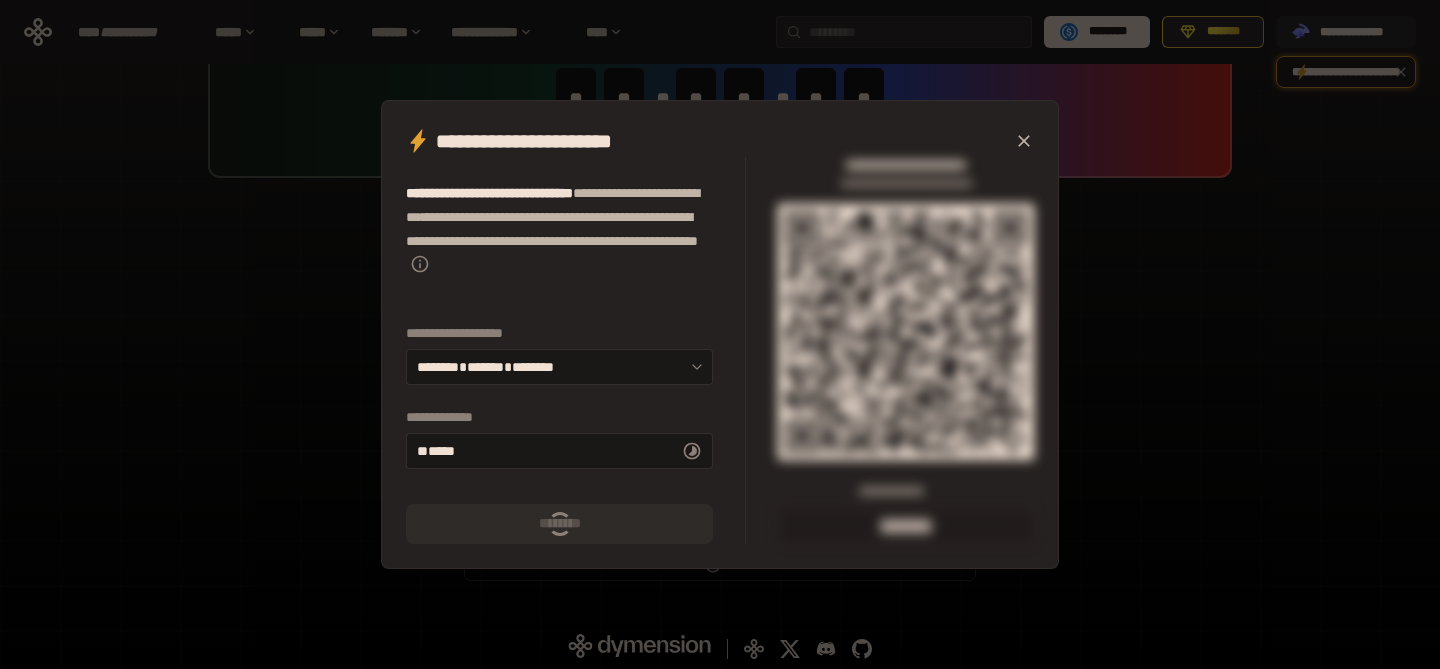 click 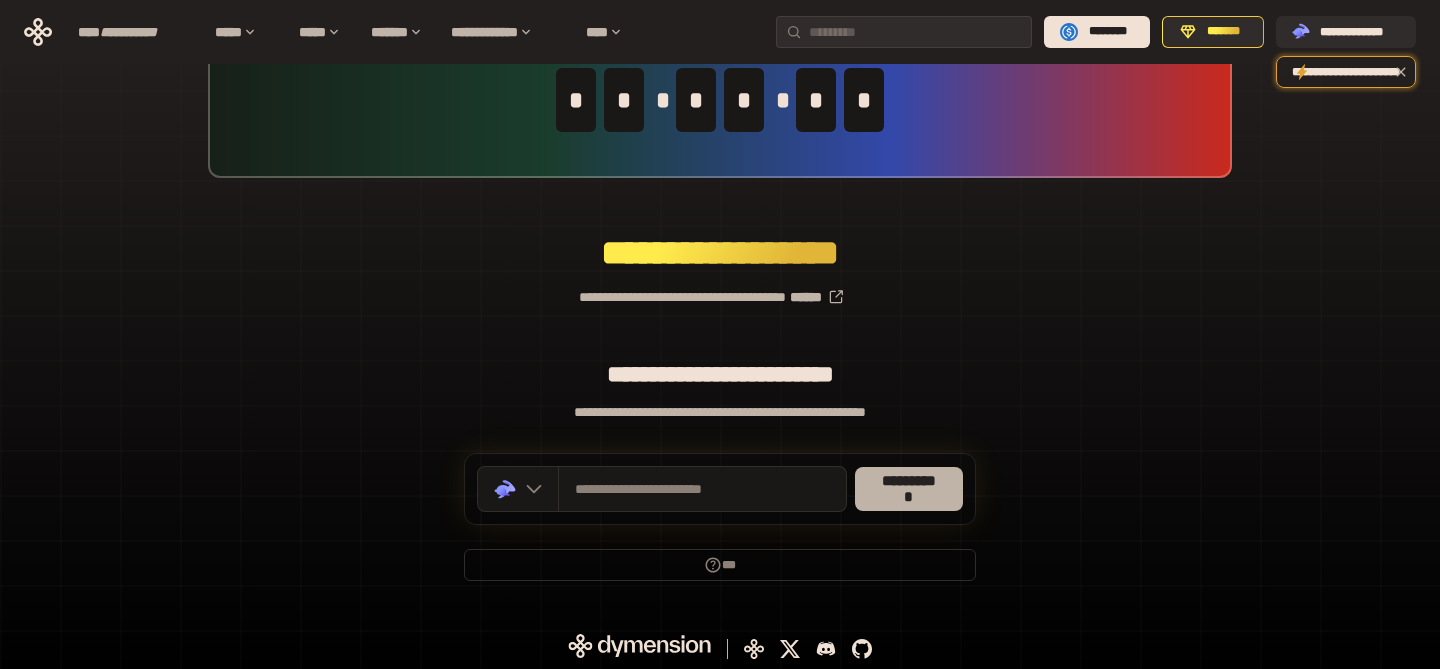click on "**********" at bounding box center [909, 488] 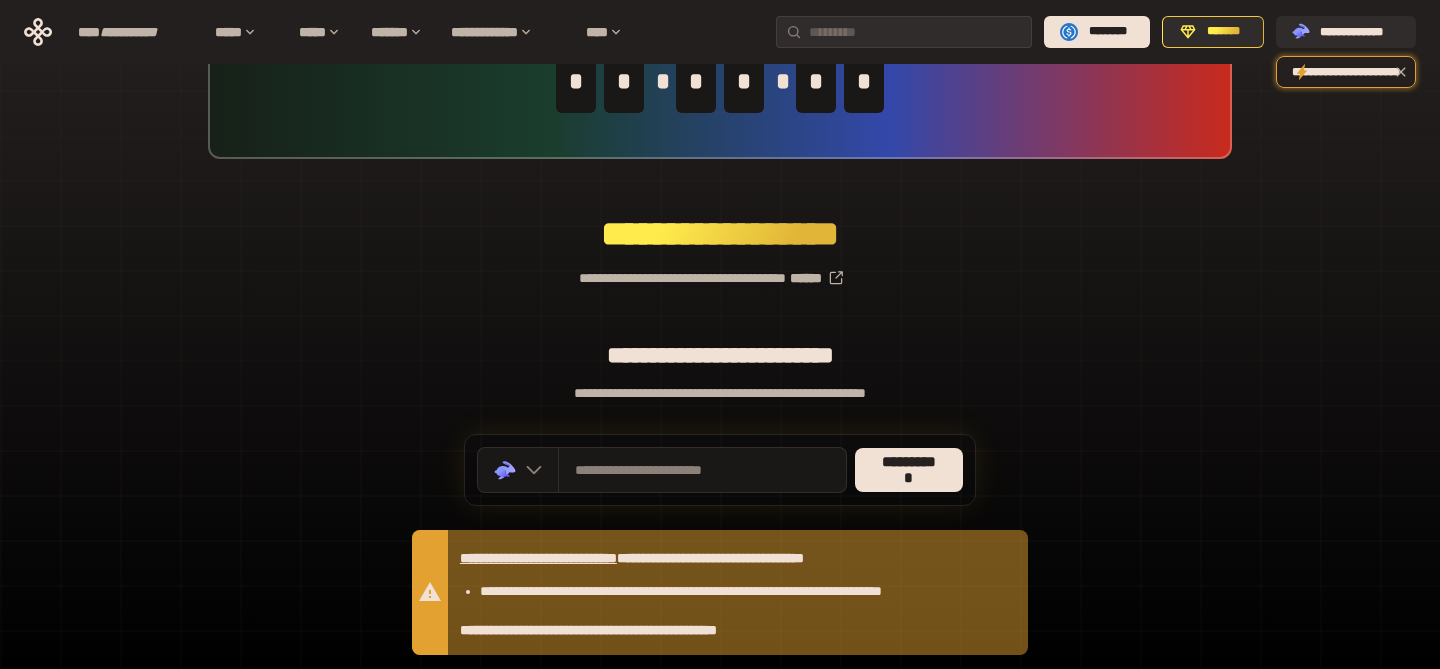 scroll, scrollTop: 100, scrollLeft: 0, axis: vertical 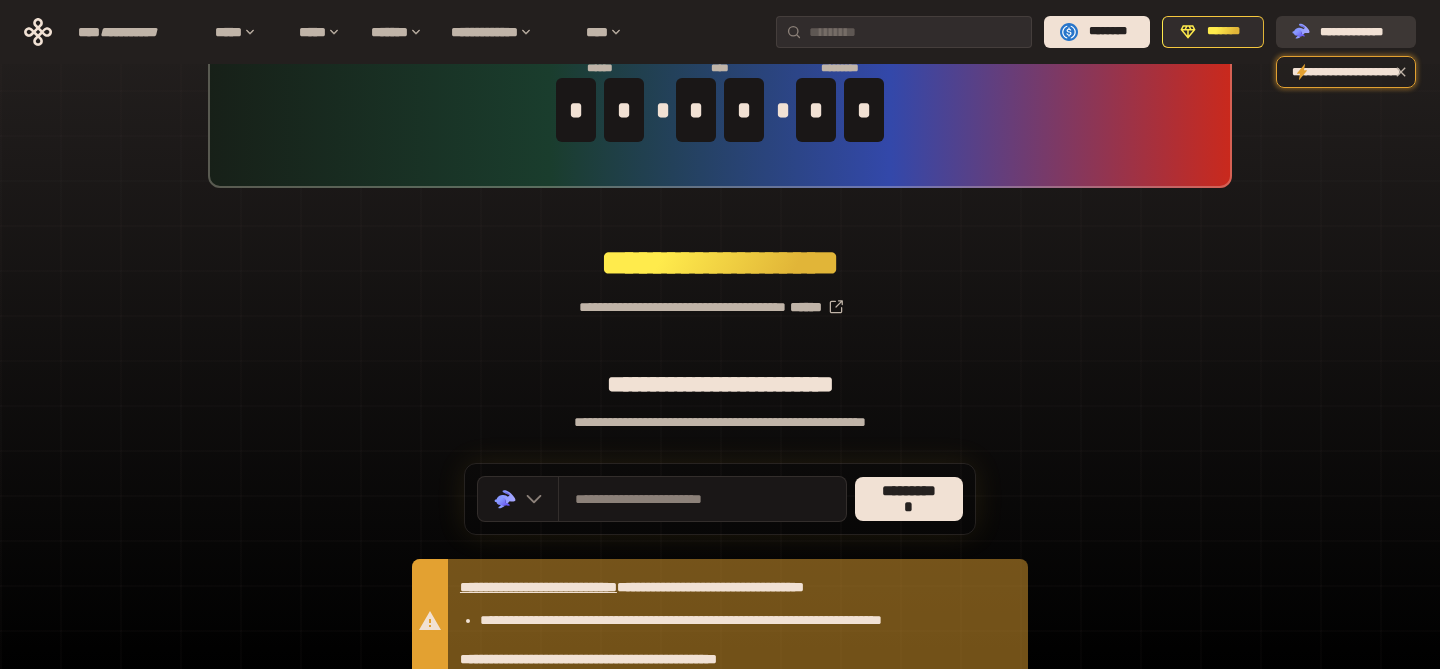 click on "**********" at bounding box center [1351, 32] 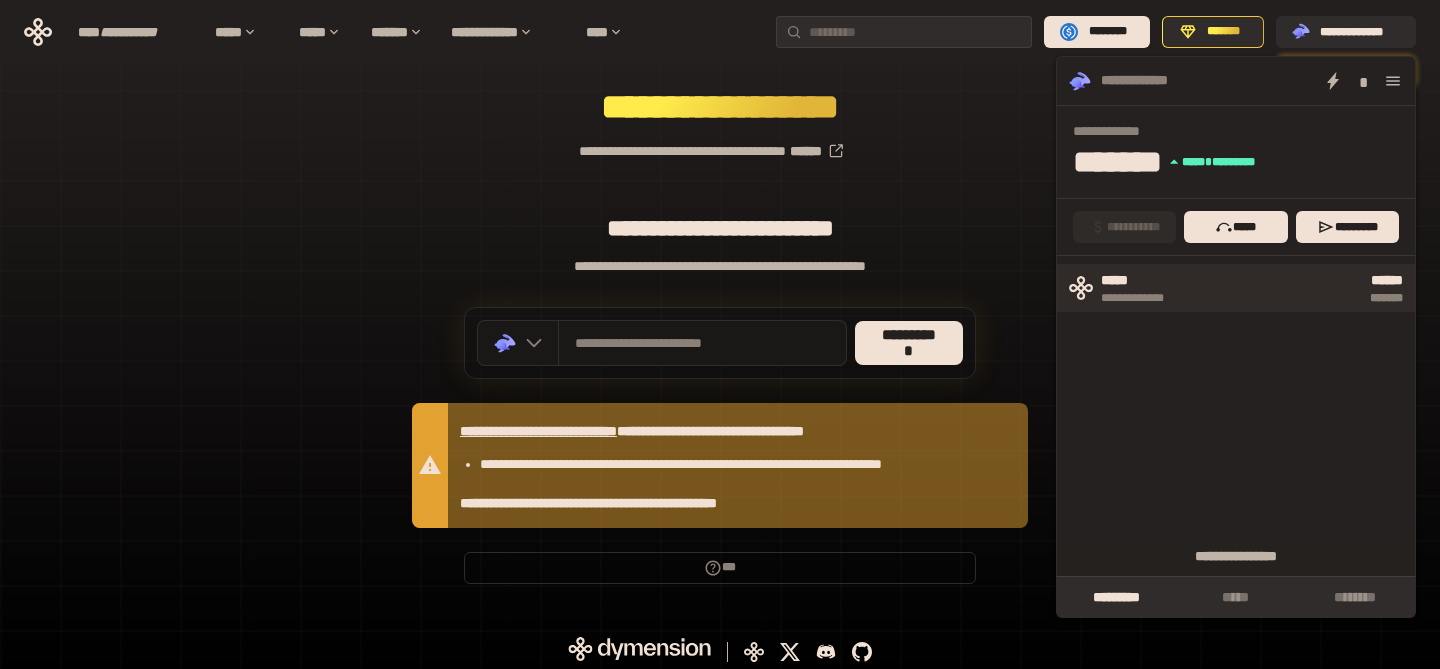 scroll, scrollTop: 249, scrollLeft: 0, axis: vertical 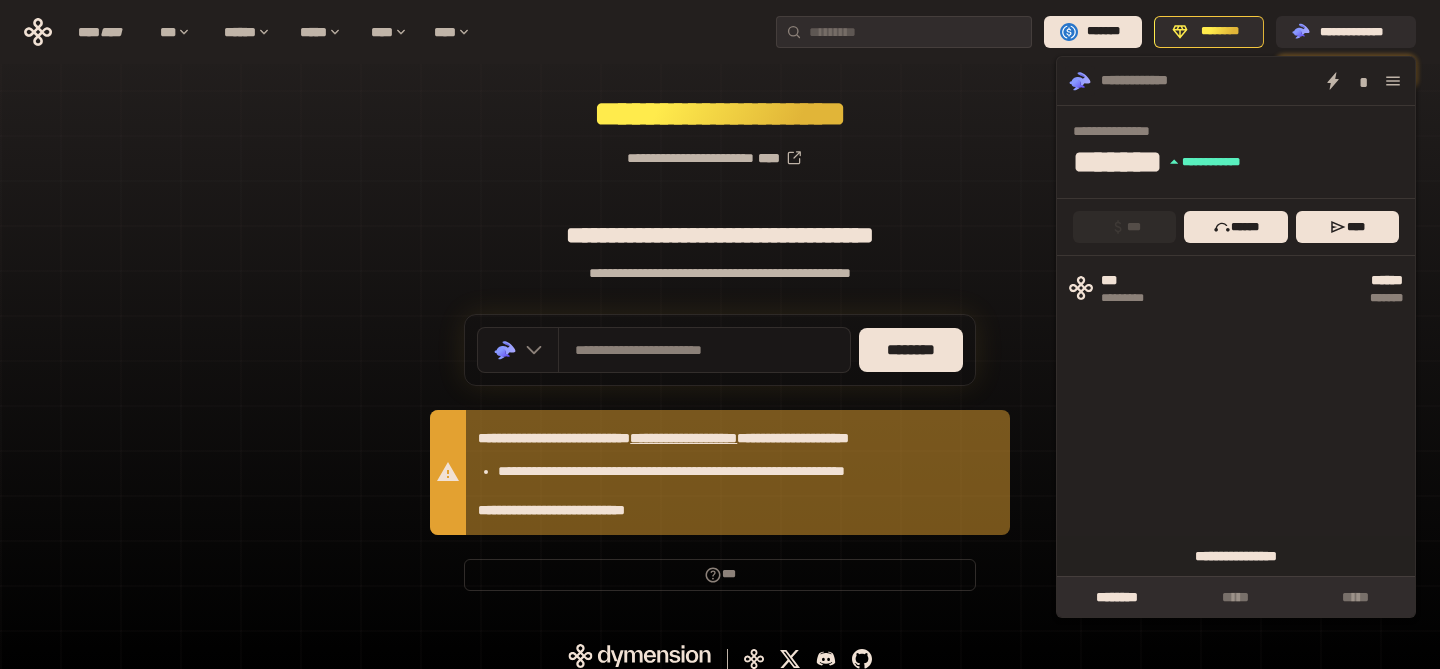 click on "**********" at bounding box center [1236, 556] 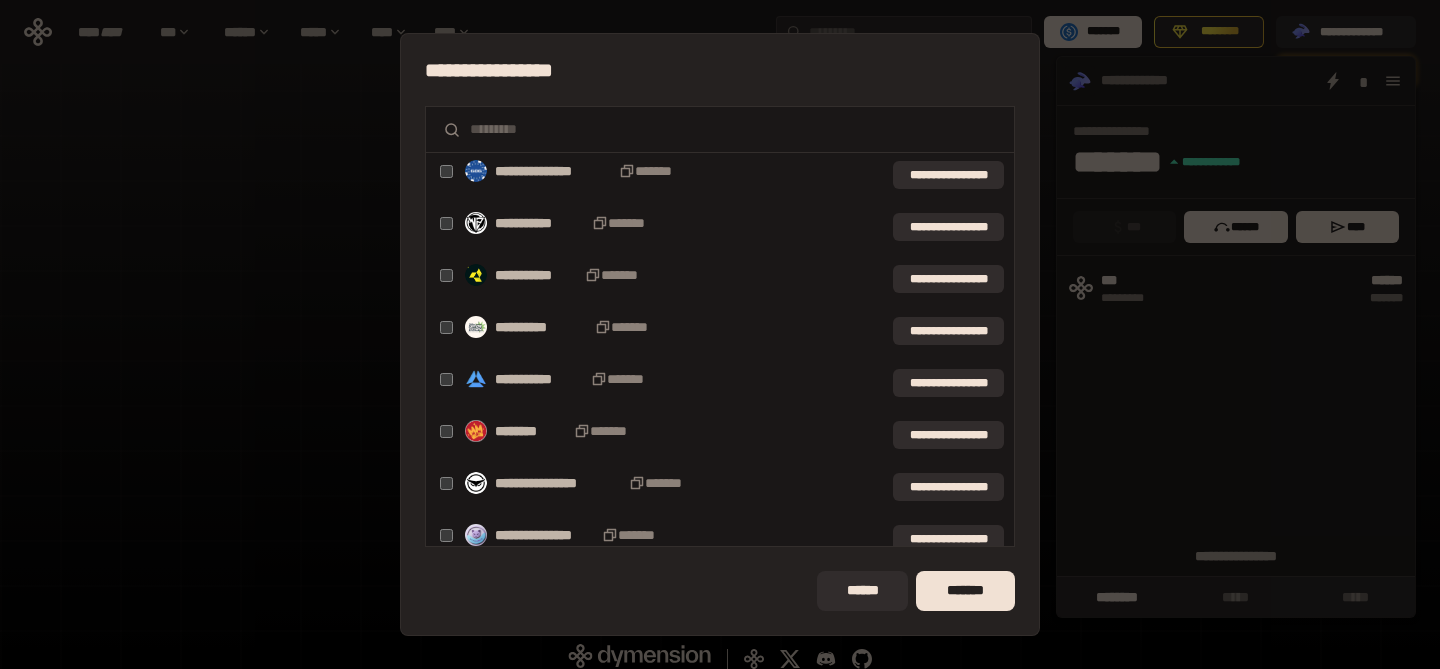 scroll, scrollTop: 0, scrollLeft: 0, axis: both 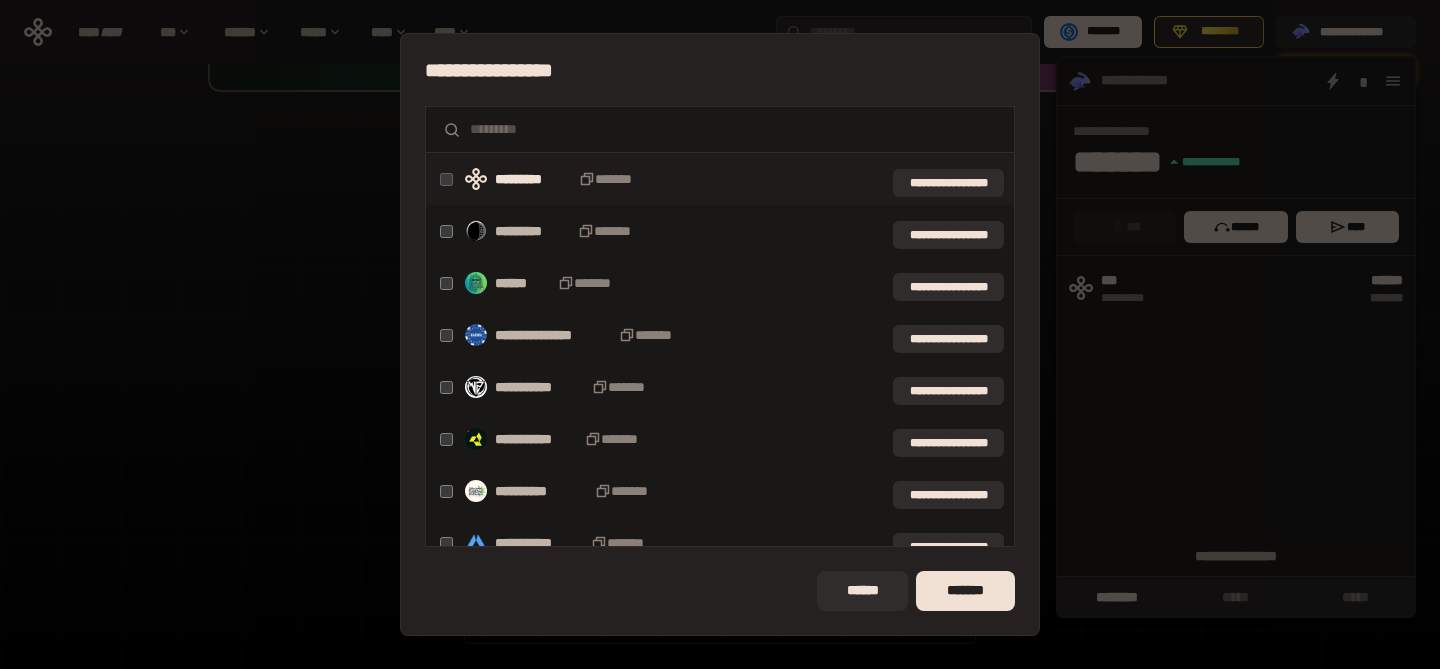 click on "**********" at bounding box center (720, 334) 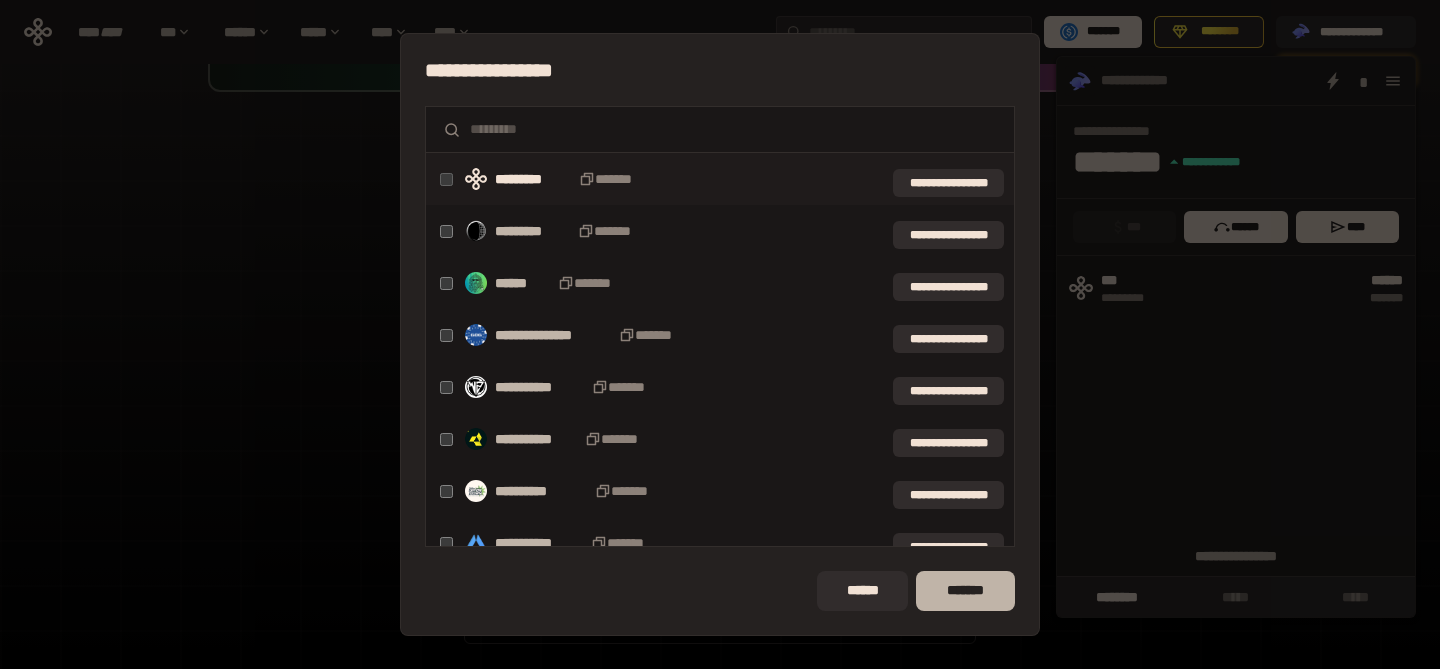 click on "*******" at bounding box center [965, 591] 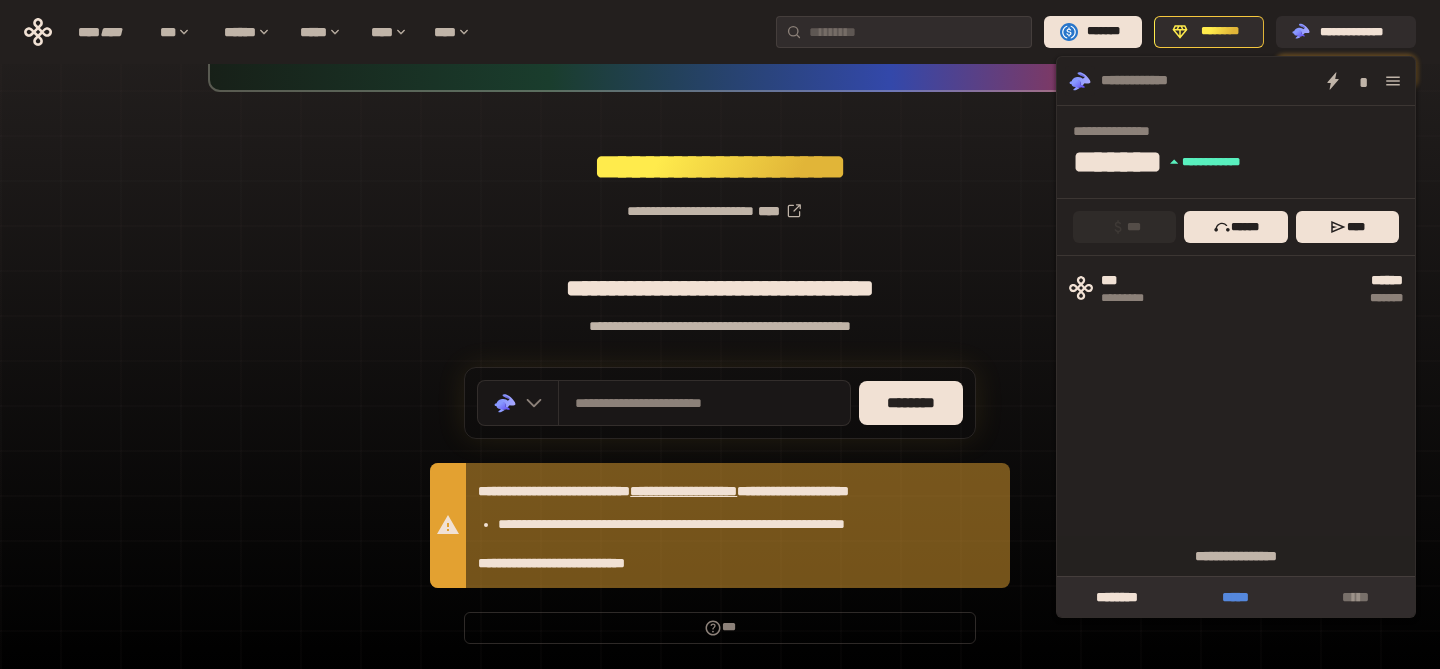 click on "*****" at bounding box center (1235, 597) 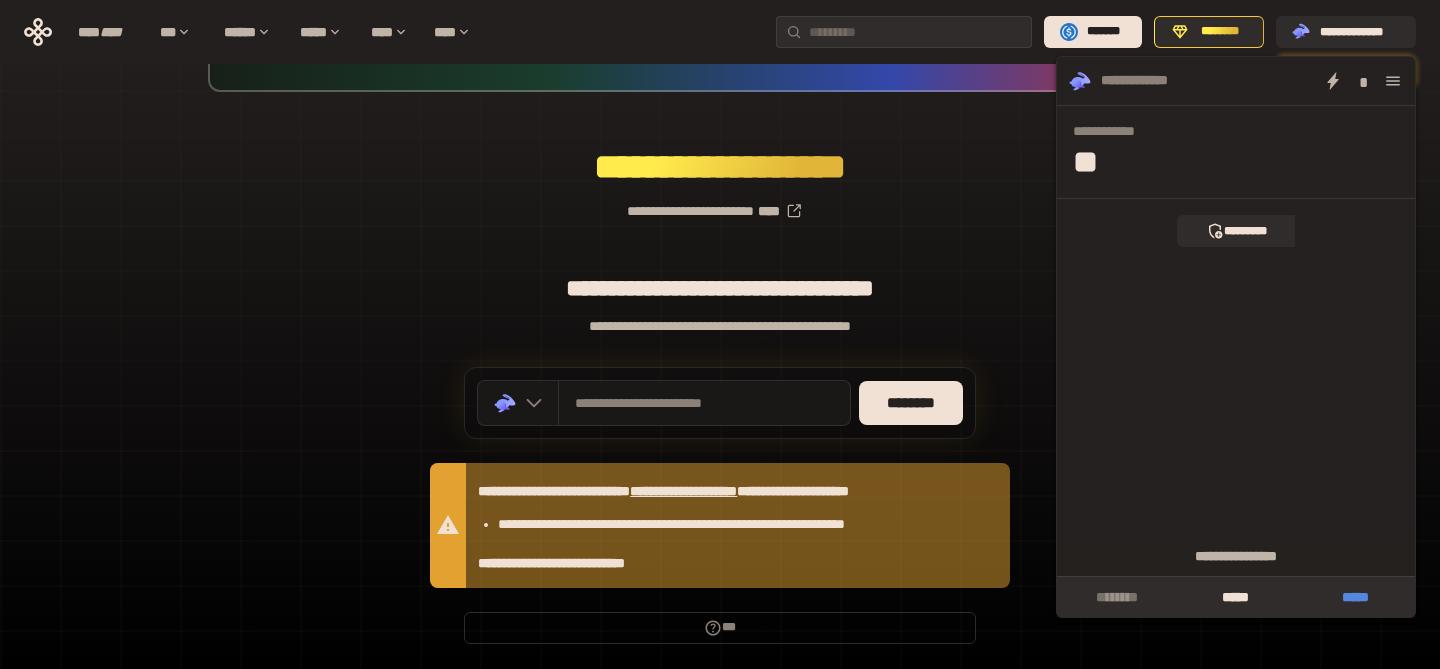 click on "*****" at bounding box center [1355, 597] 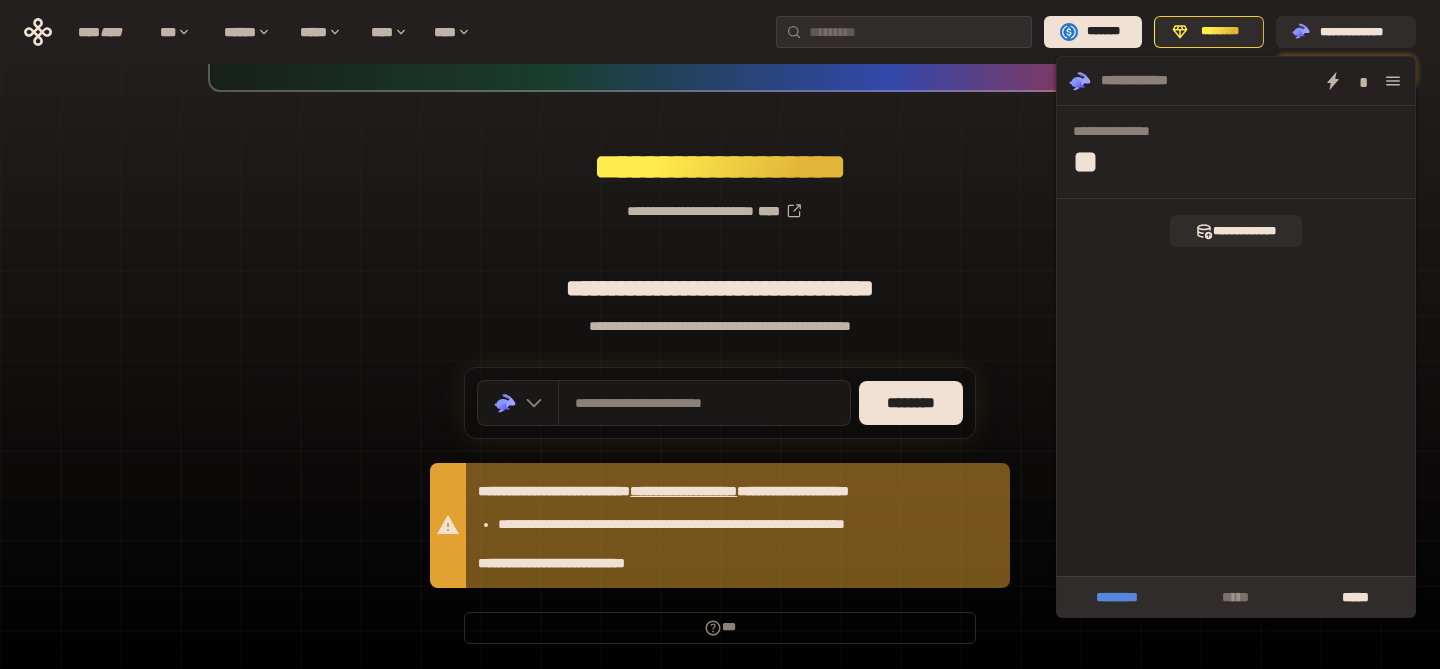 click on "********" at bounding box center [1116, 597] 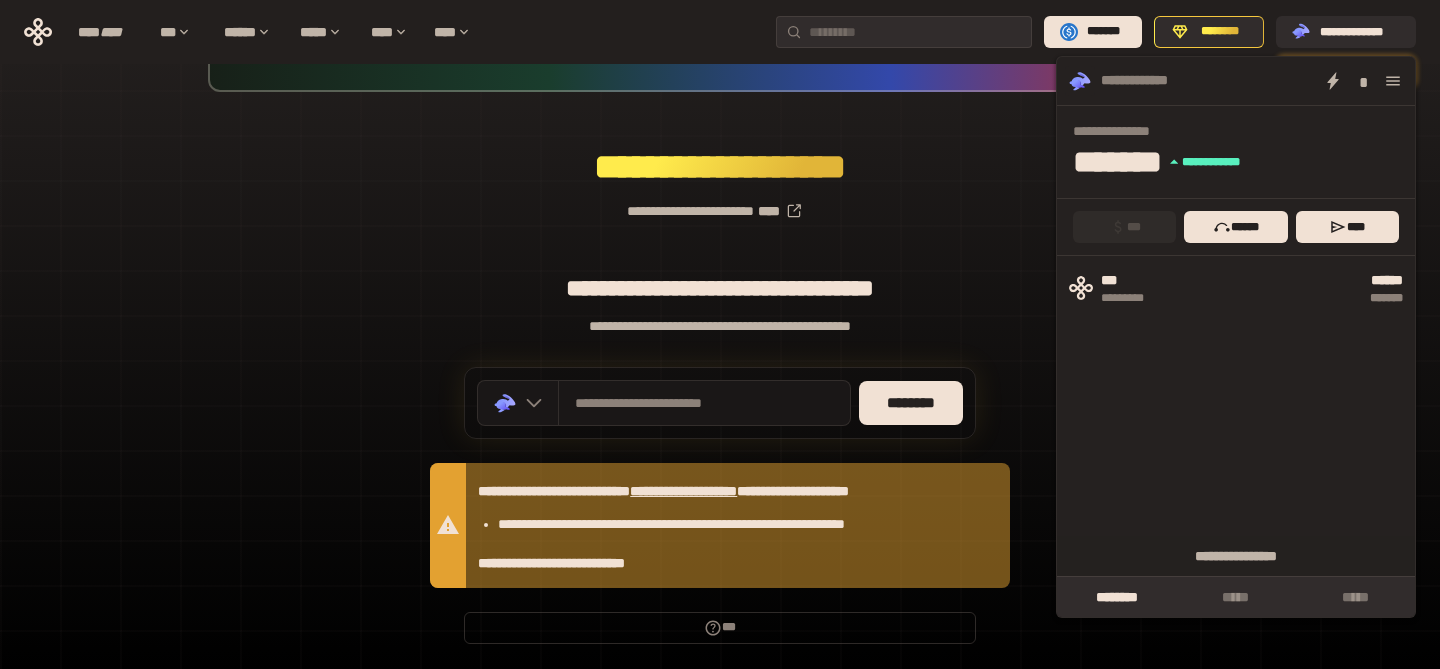 click on "**********" at bounding box center [720, 278] 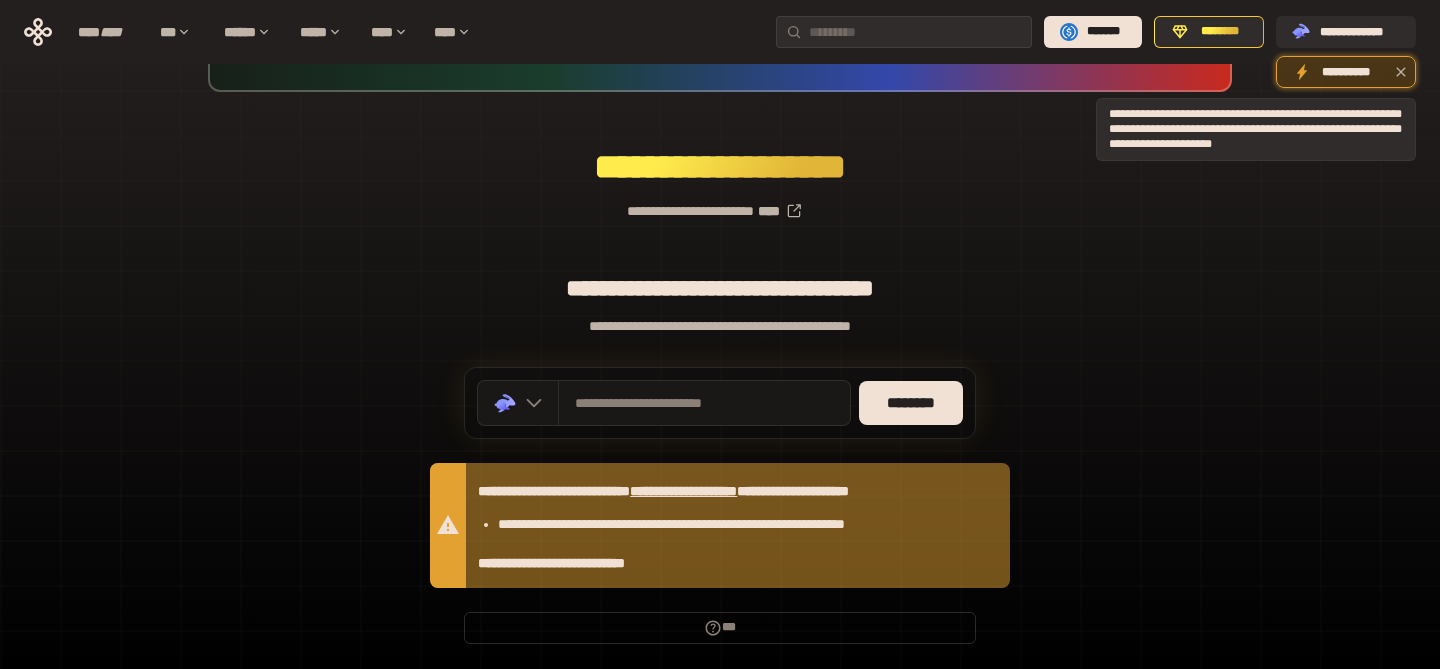 click on "**********" at bounding box center (1346, 72) 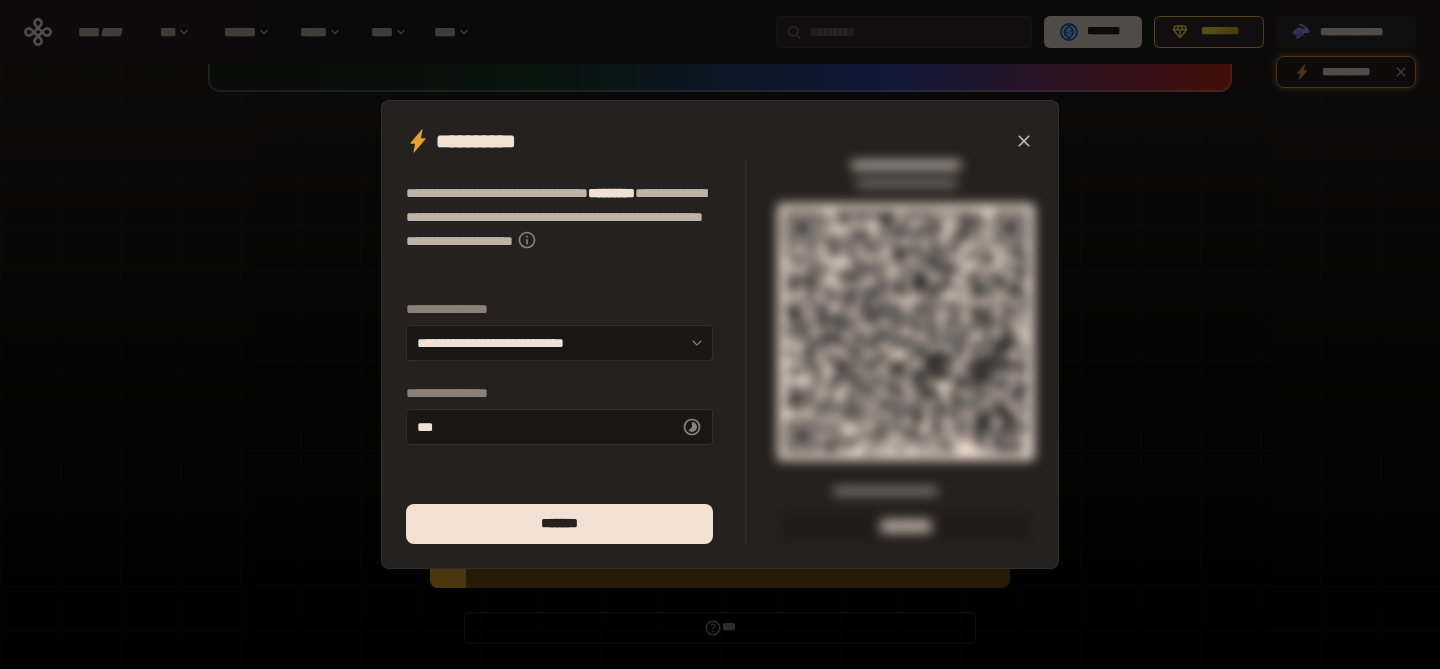 click on "**********" at bounding box center [720, 334] 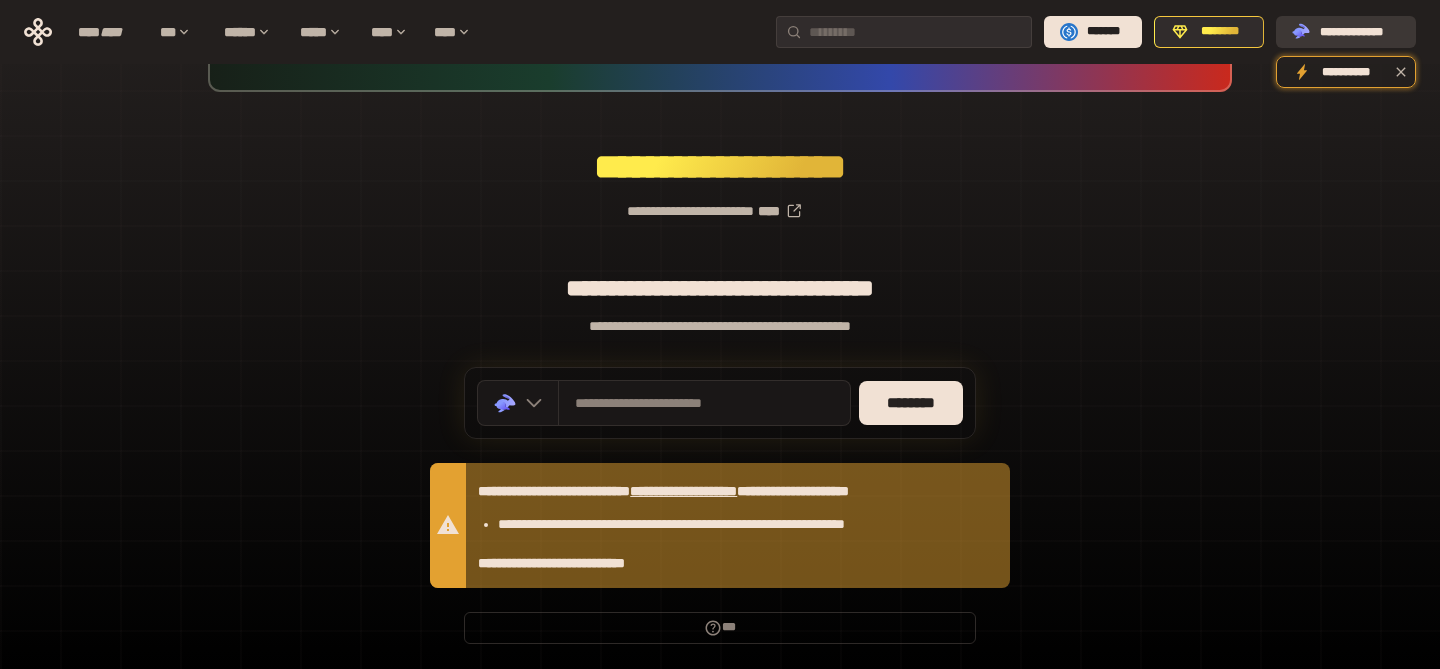 click on "**********" at bounding box center (1360, 32) 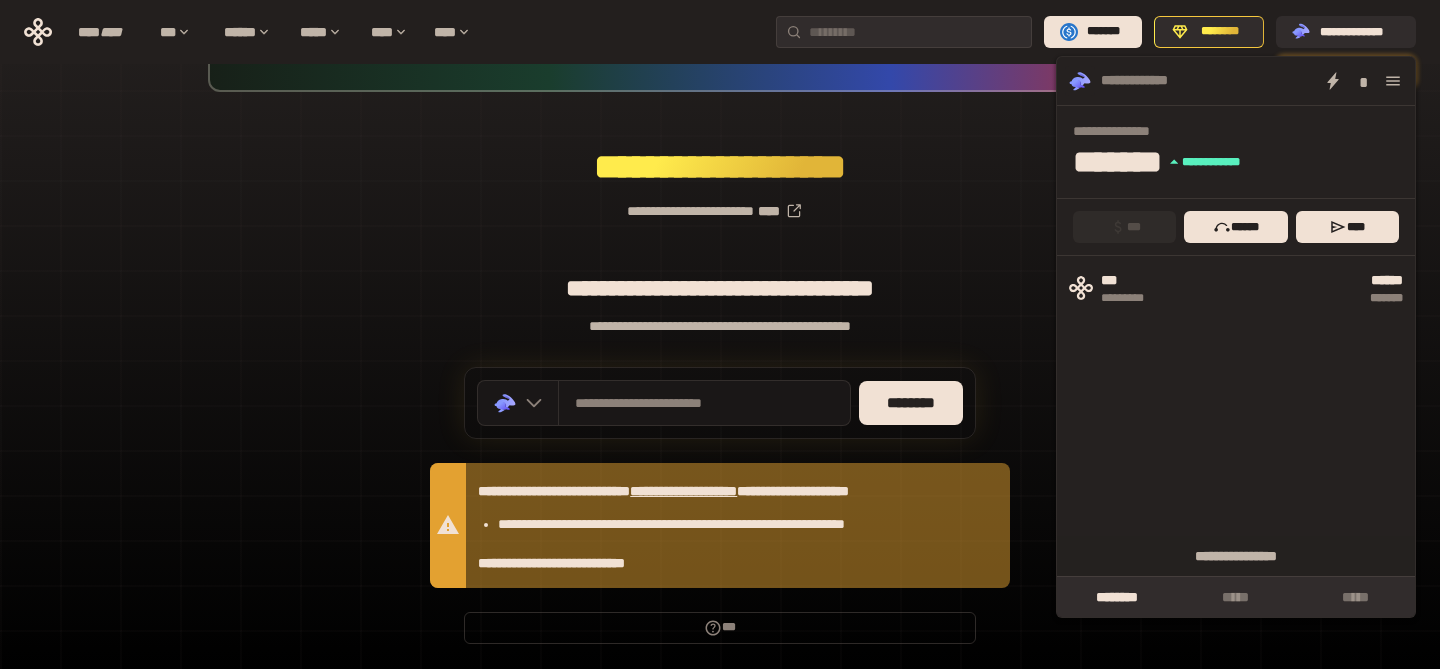 click on "**********" at bounding box center [720, 278] 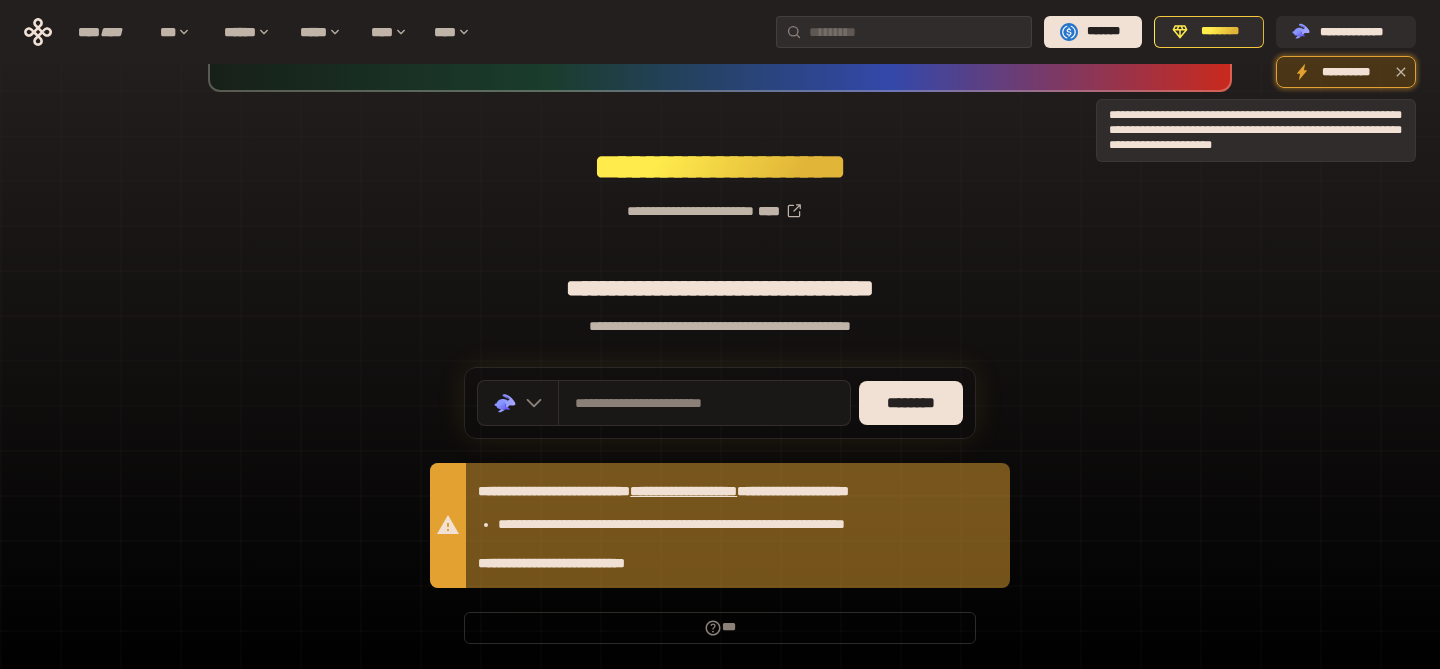 click at bounding box center [1401, 72] 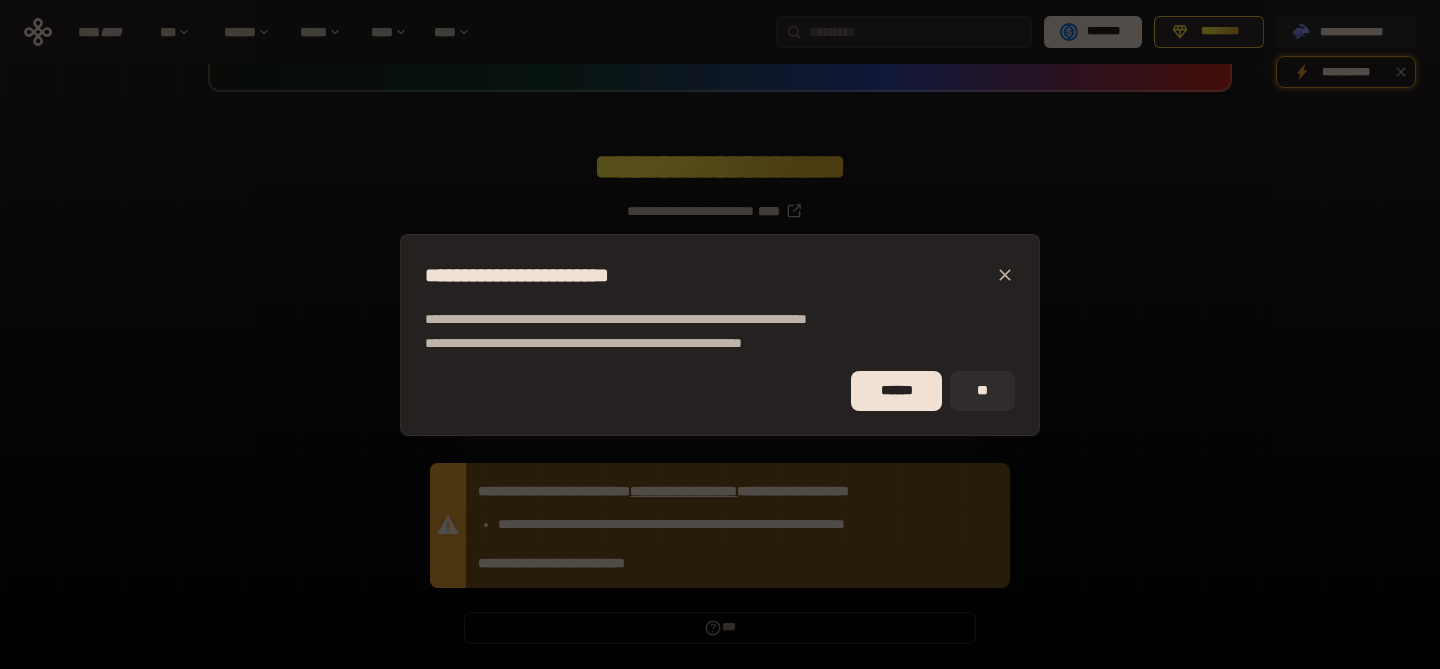 click at bounding box center [1005, 275] 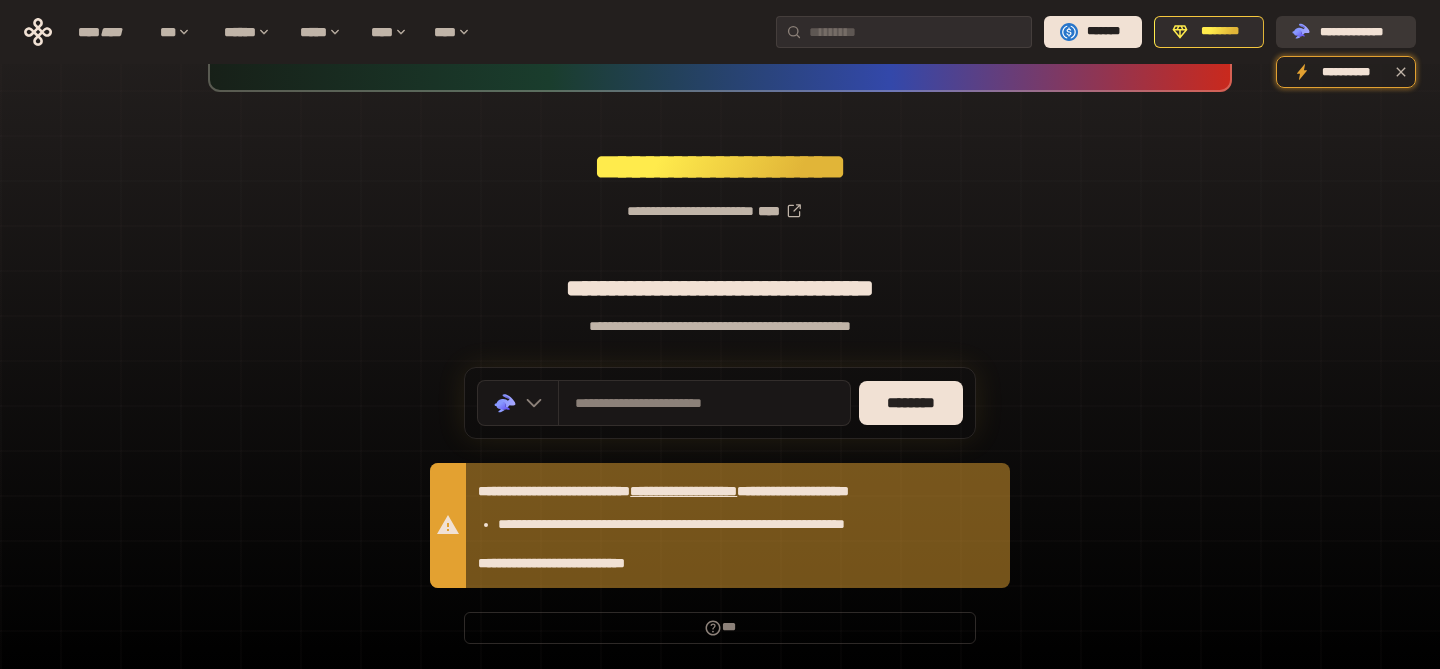 click on "**********" at bounding box center (1360, 32) 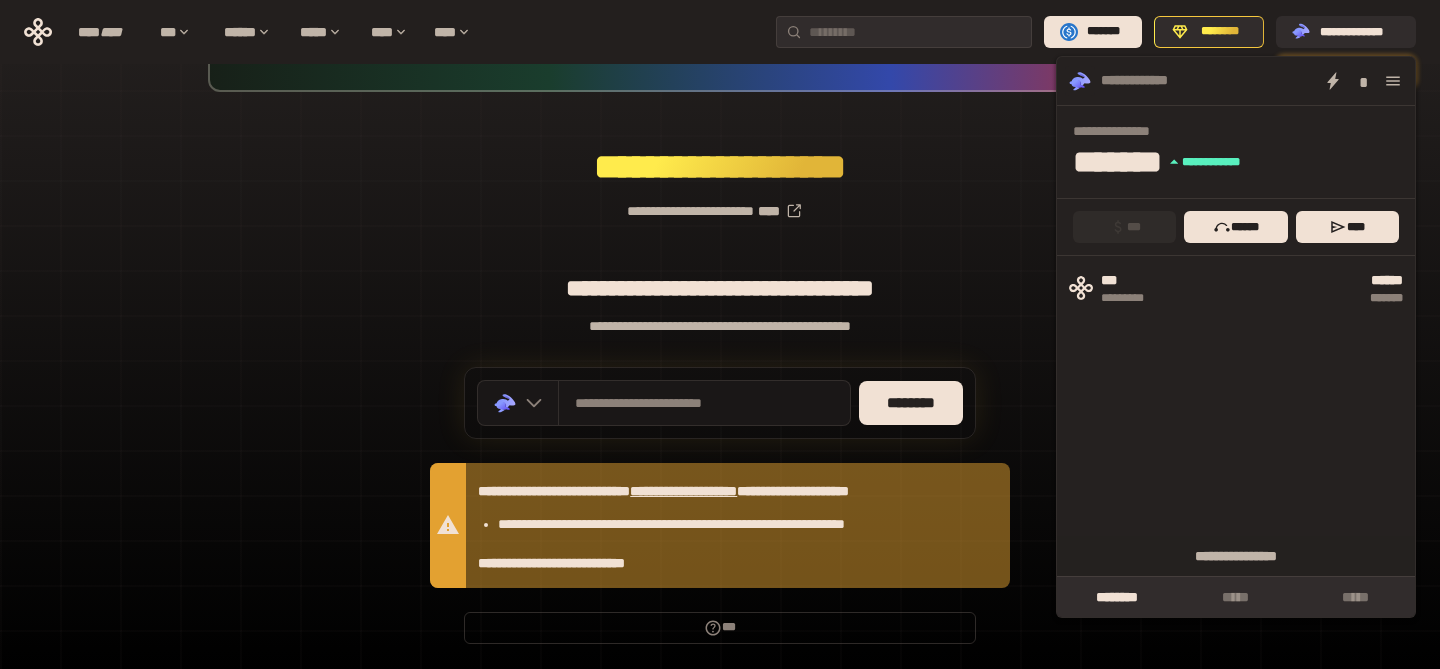 click on "*" at bounding box center [1300, 81] 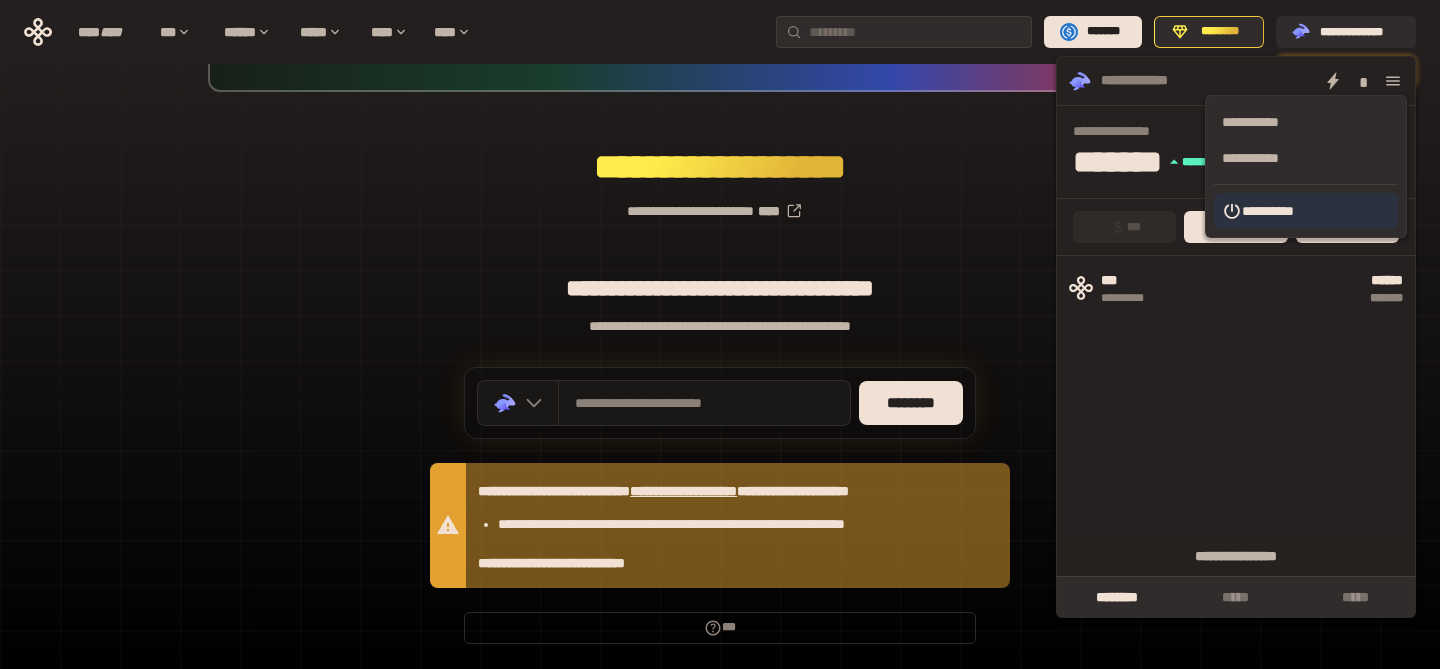 click on "**********" at bounding box center (1306, 211) 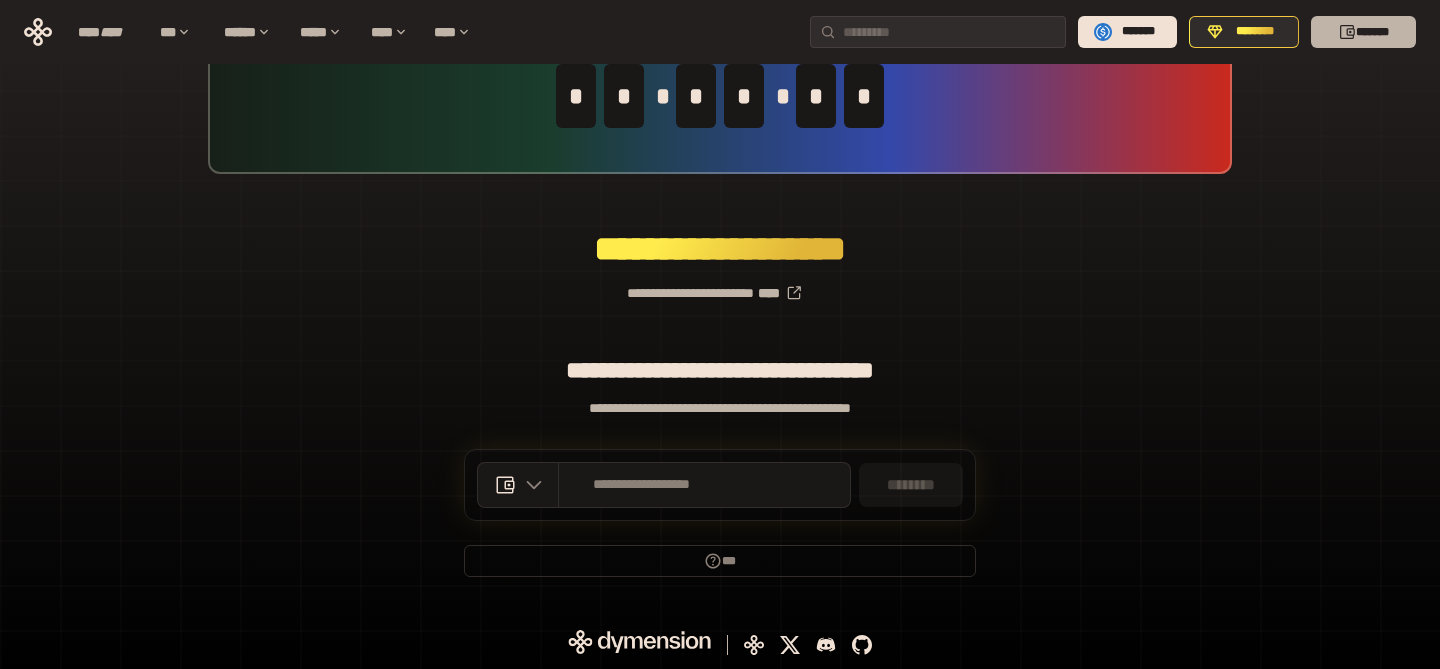 click on "*******" at bounding box center [1363, 32] 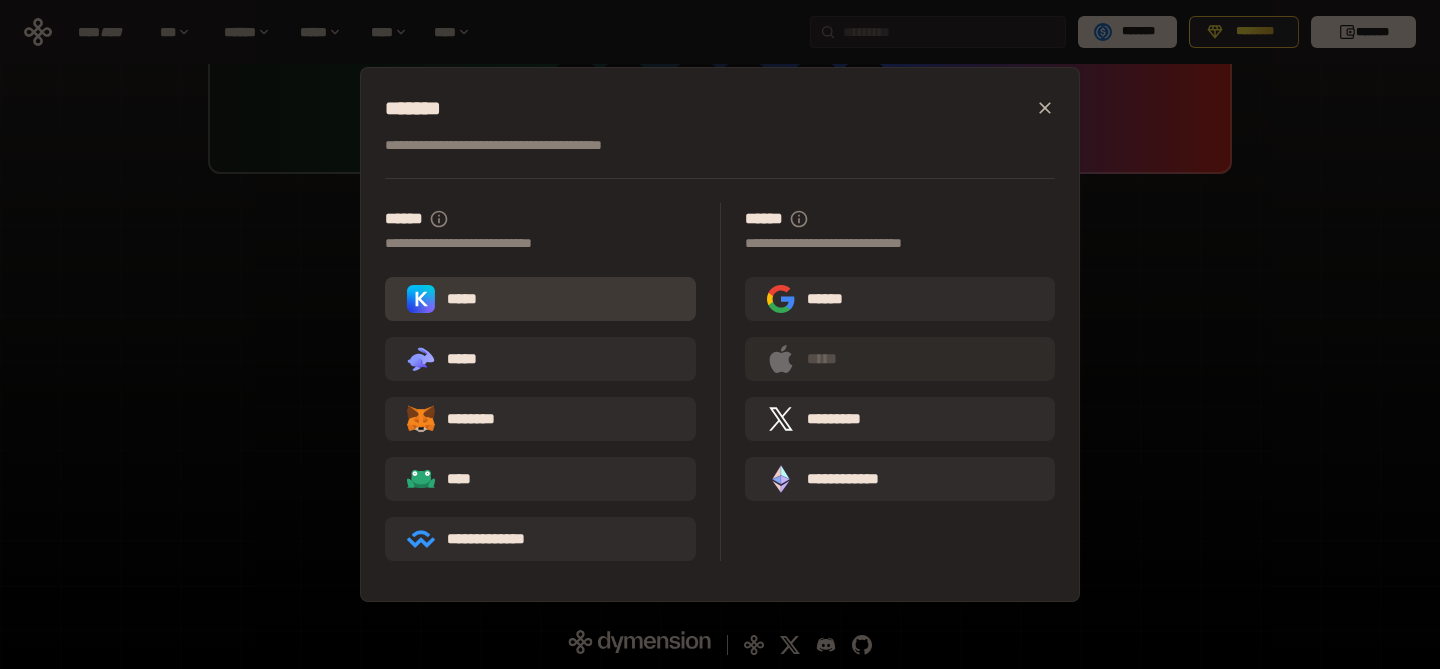 click on "*****" at bounding box center [540, 299] 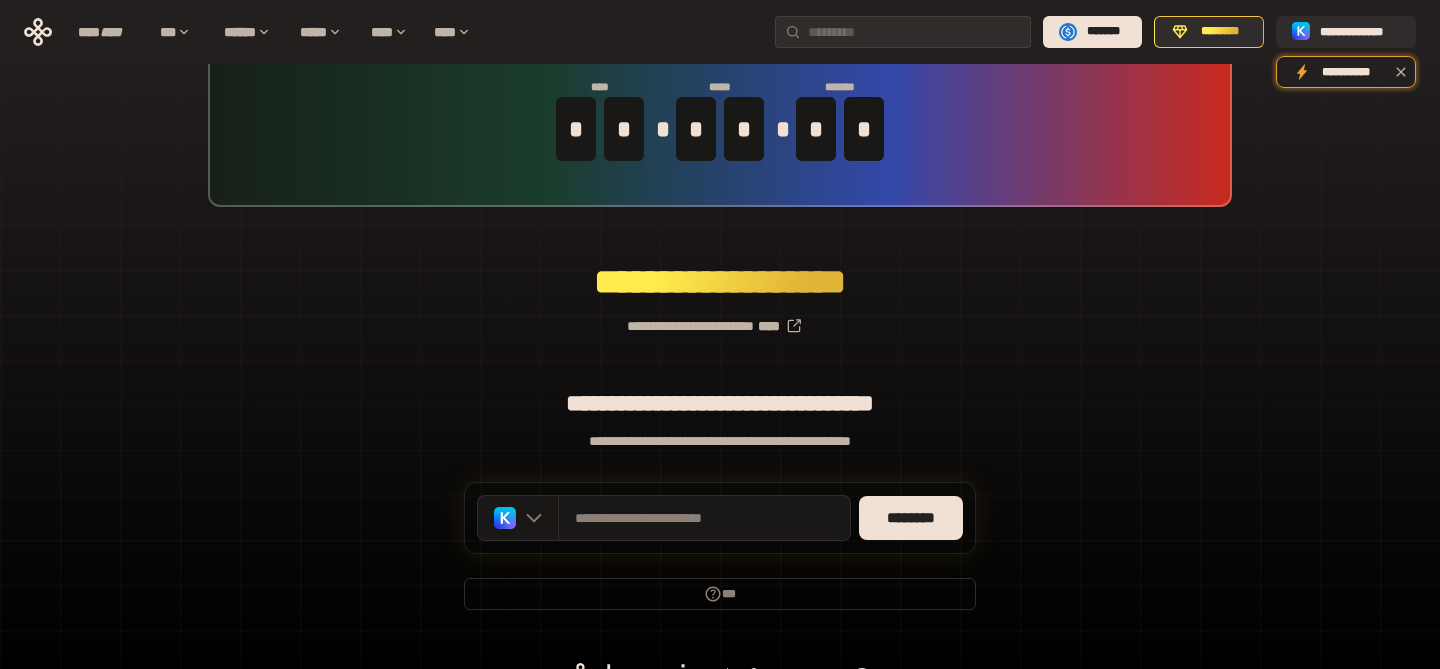 scroll, scrollTop: 114, scrollLeft: 0, axis: vertical 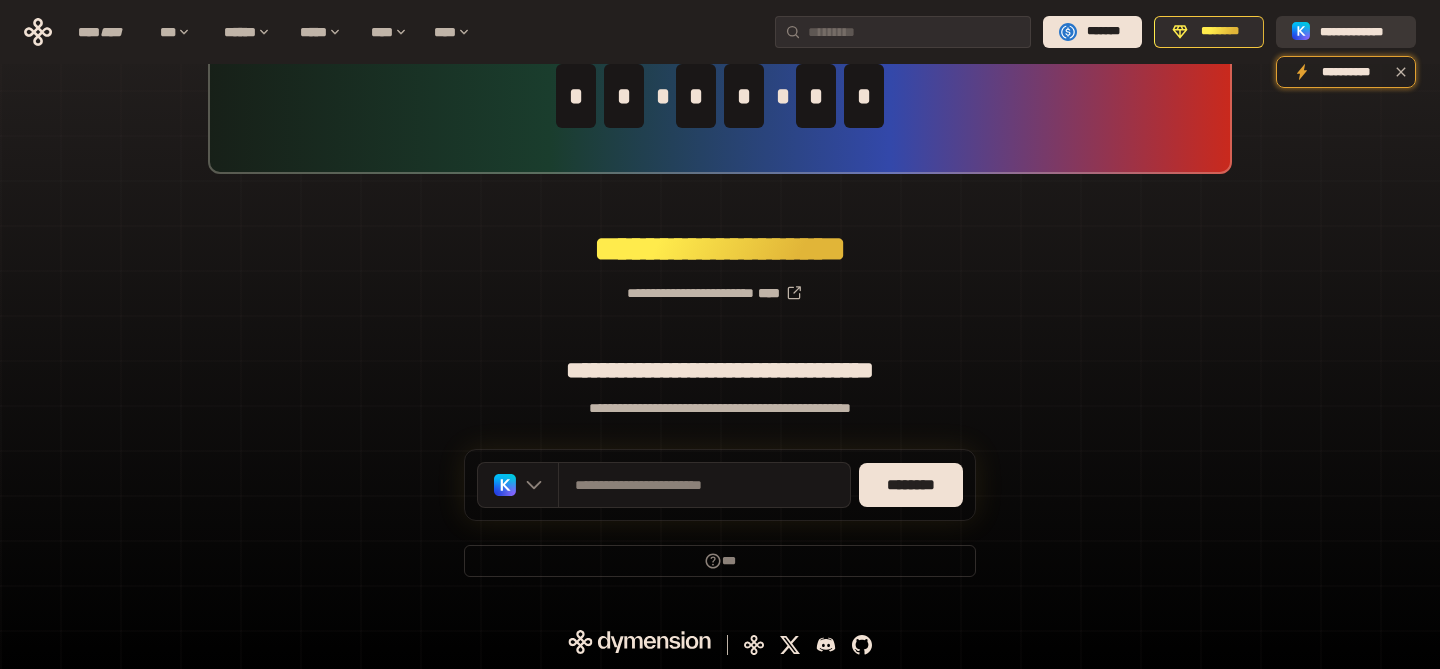 click on "**********" at bounding box center [1360, 32] 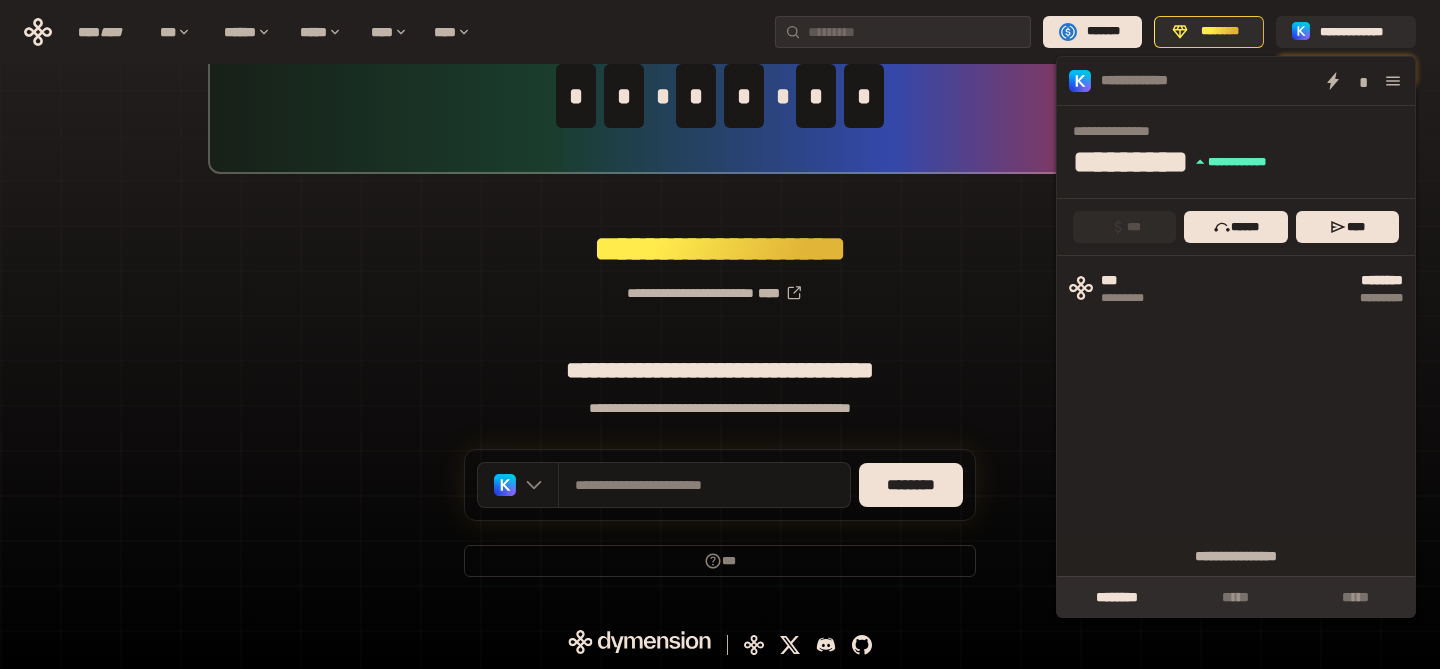 click on "**********" at bounding box center [720, 645] 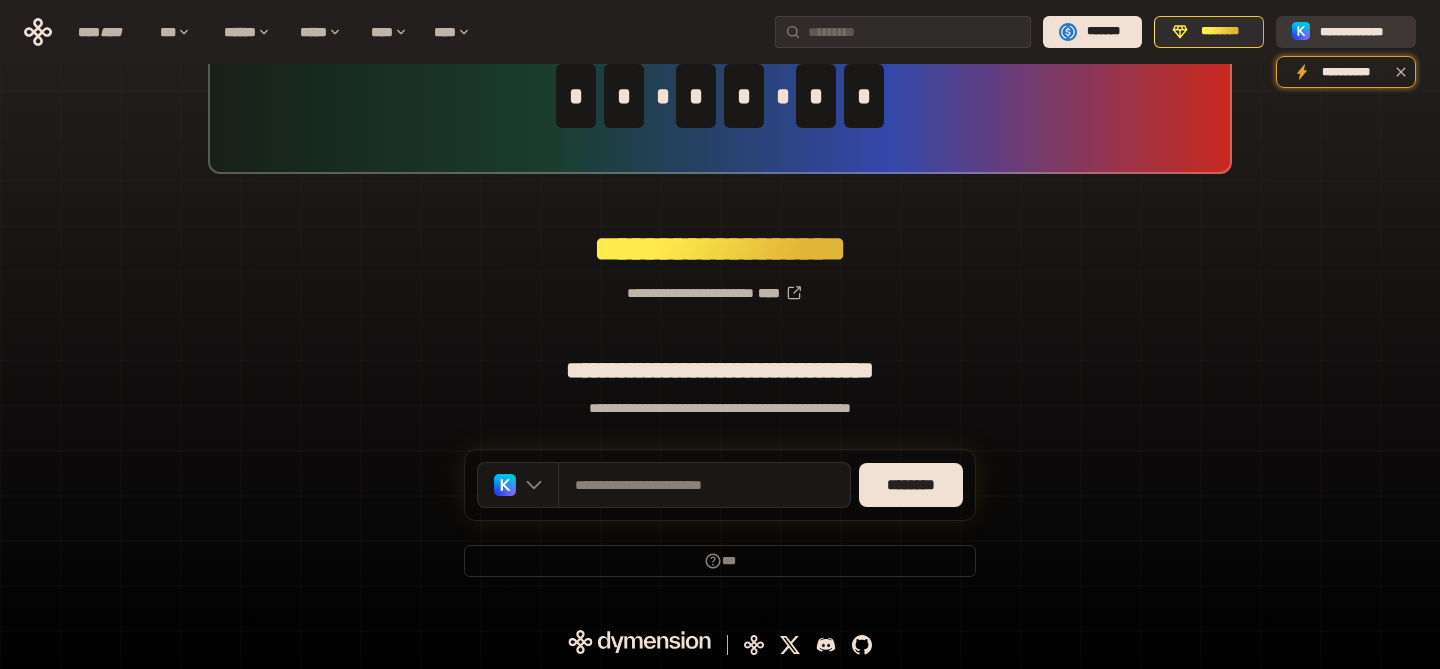 click on "**********" at bounding box center (1360, 32) 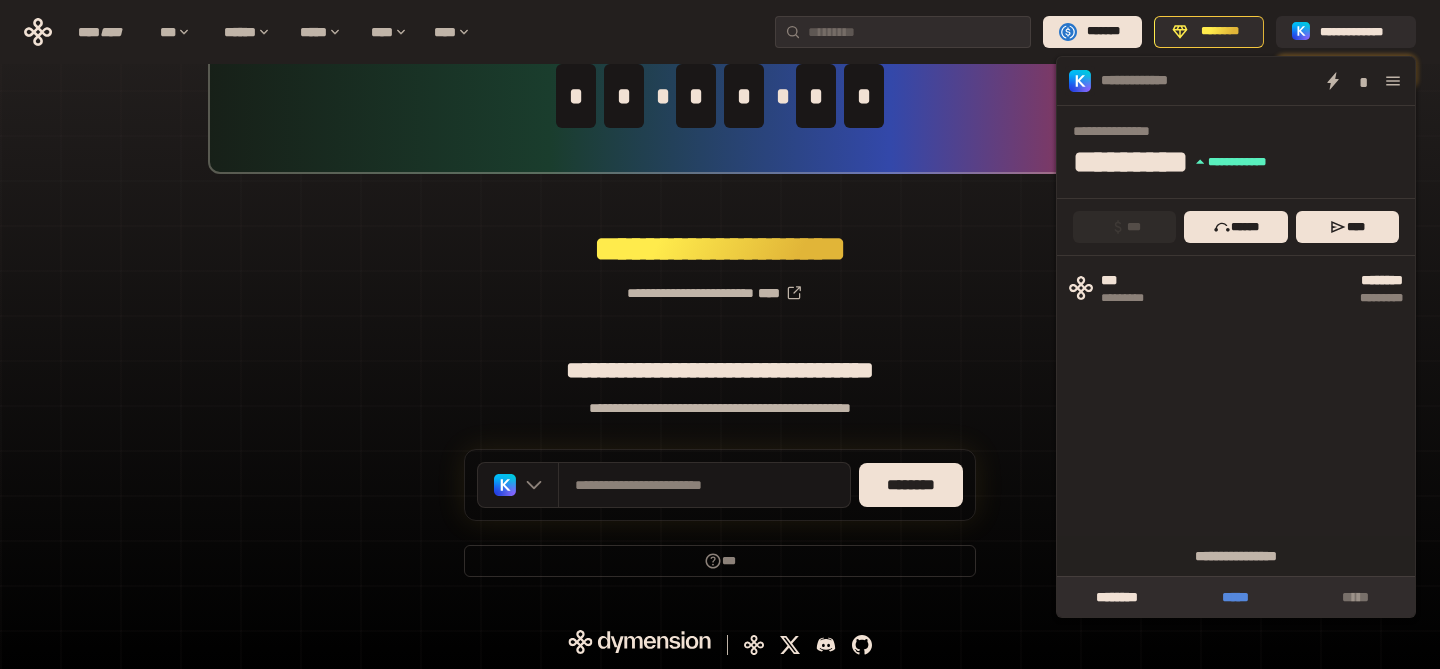 click on "*****" at bounding box center (1235, 597) 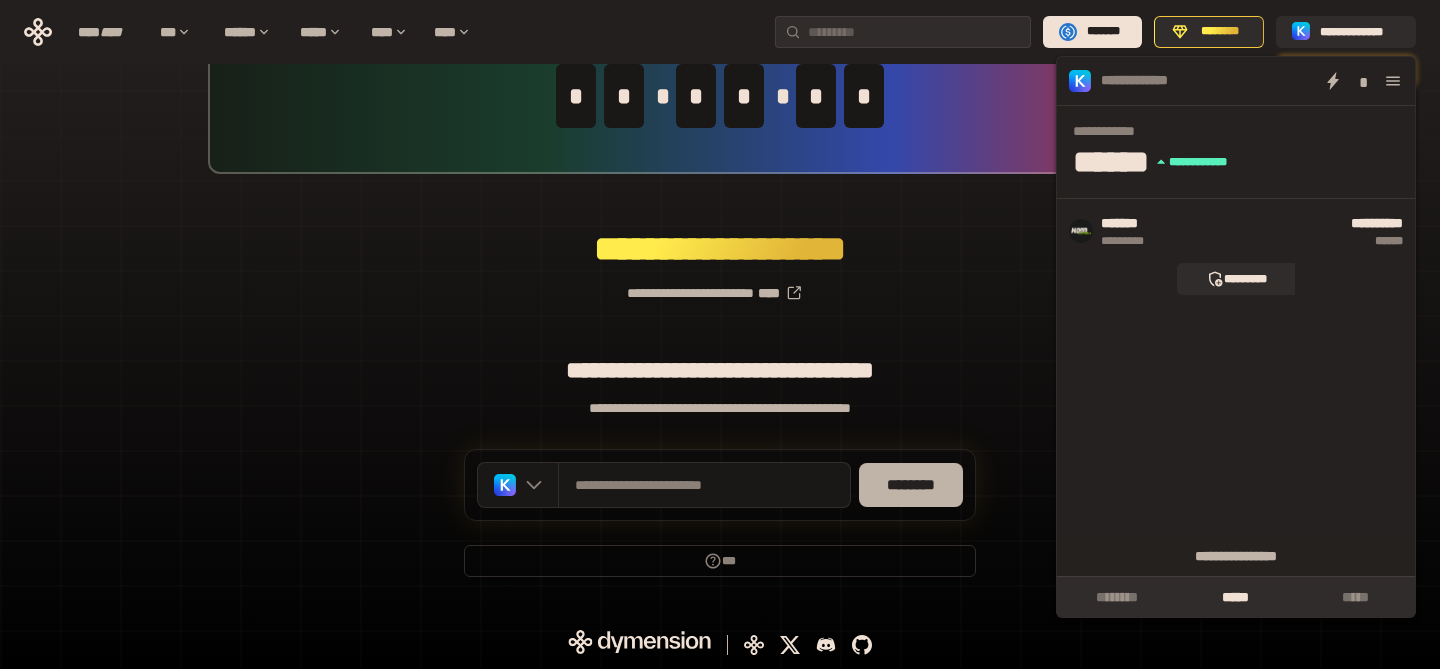 click on "********" at bounding box center [911, 485] 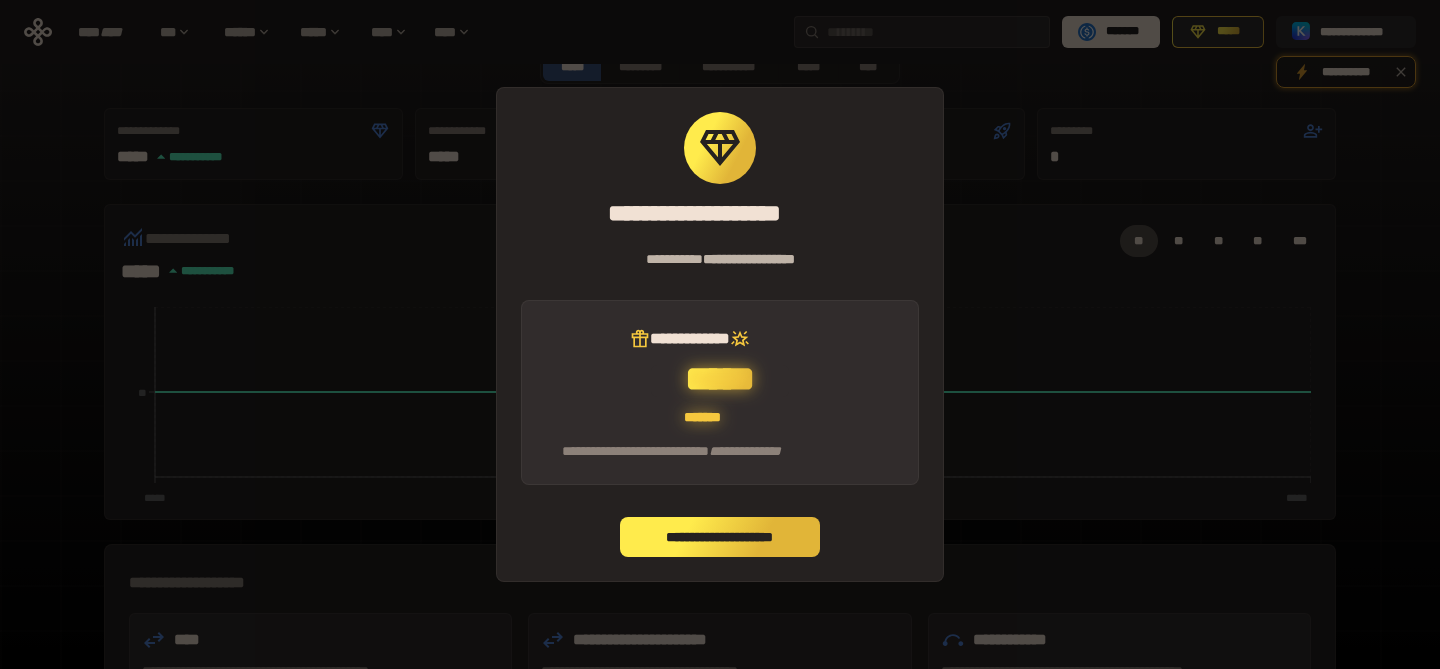 click on "**********" at bounding box center (720, 537) 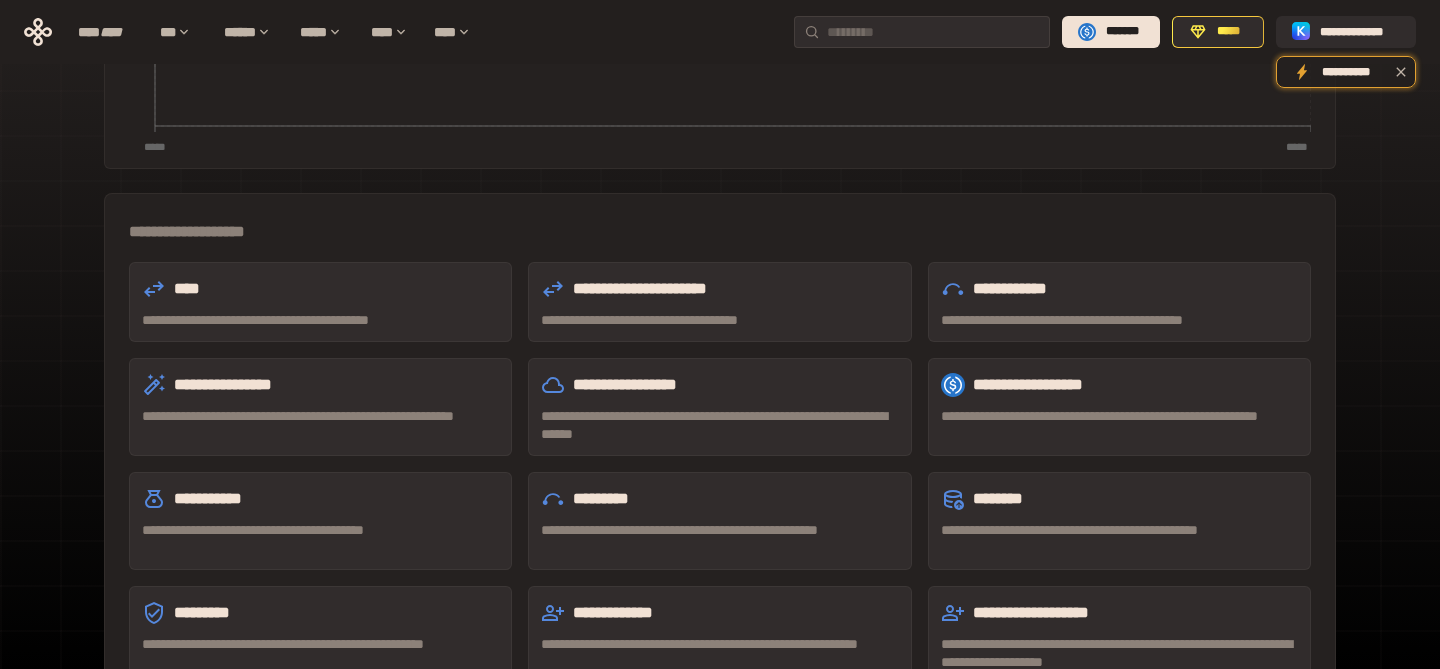 scroll, scrollTop: 597, scrollLeft: 0, axis: vertical 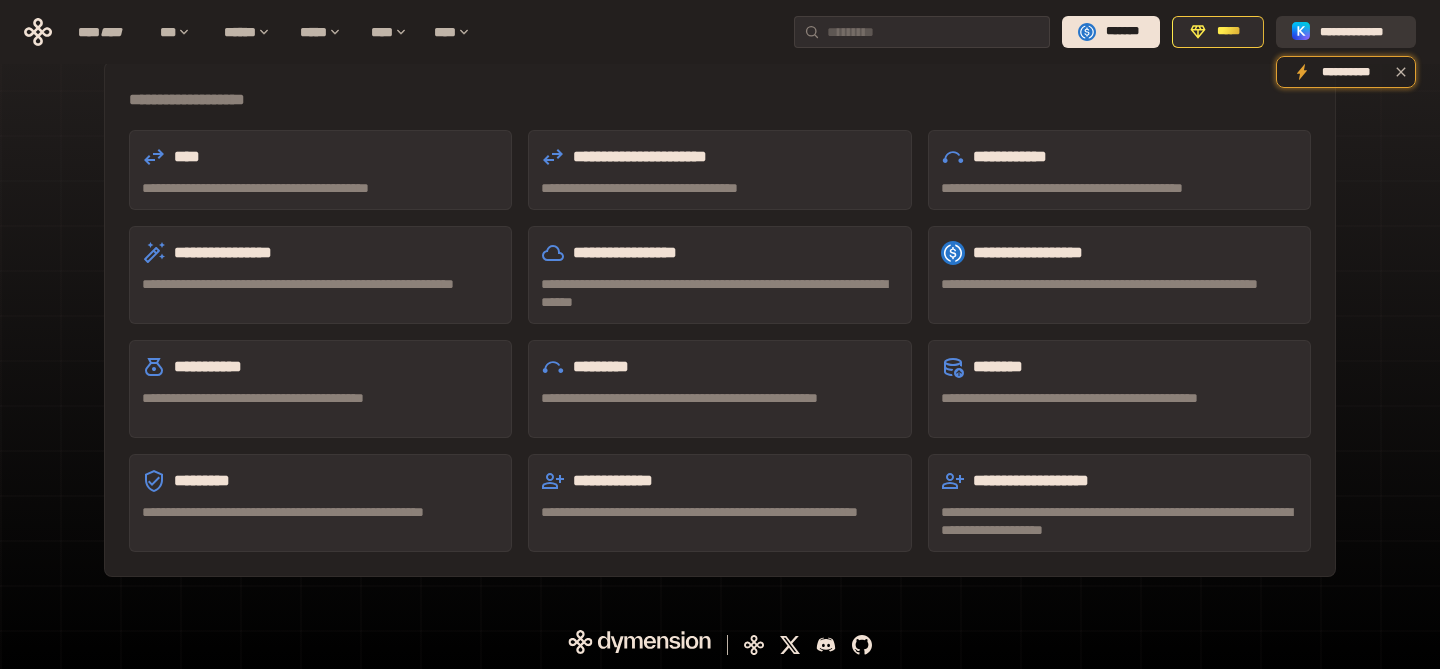 click on "**********" at bounding box center (1360, 32) 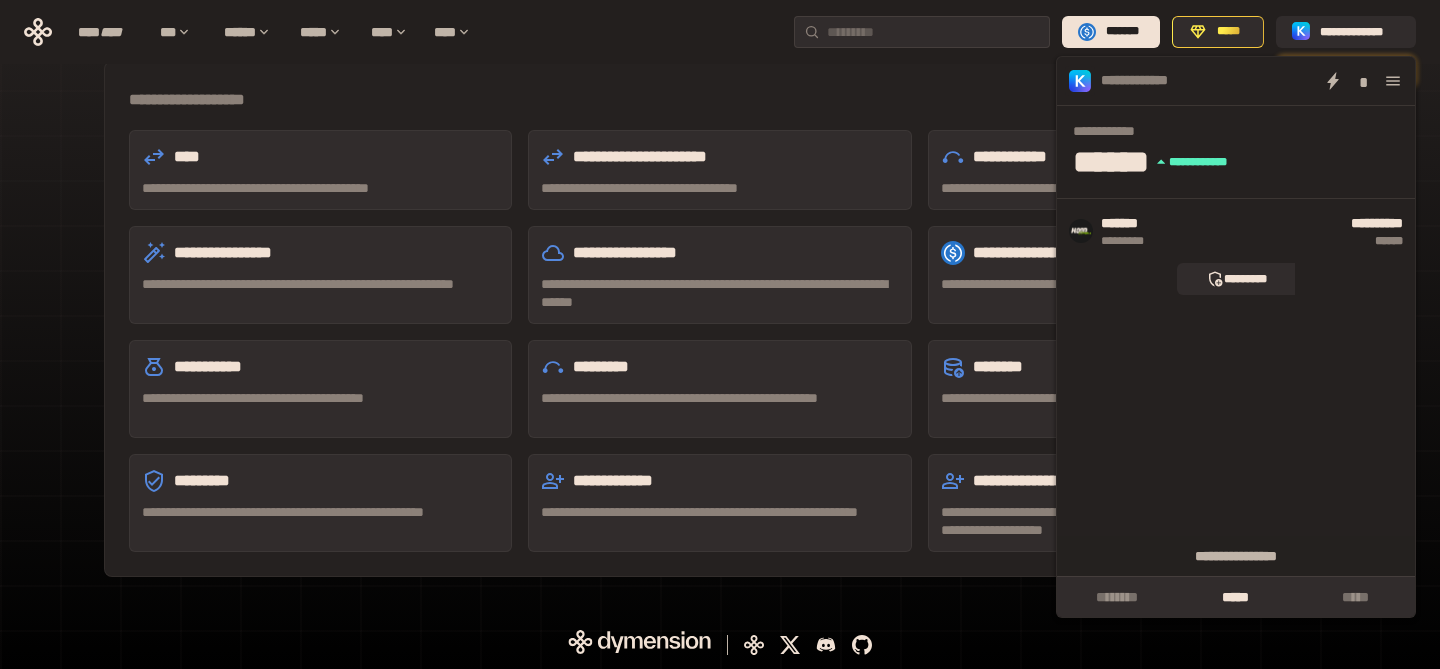 click on "**********" at bounding box center (1119, 275) 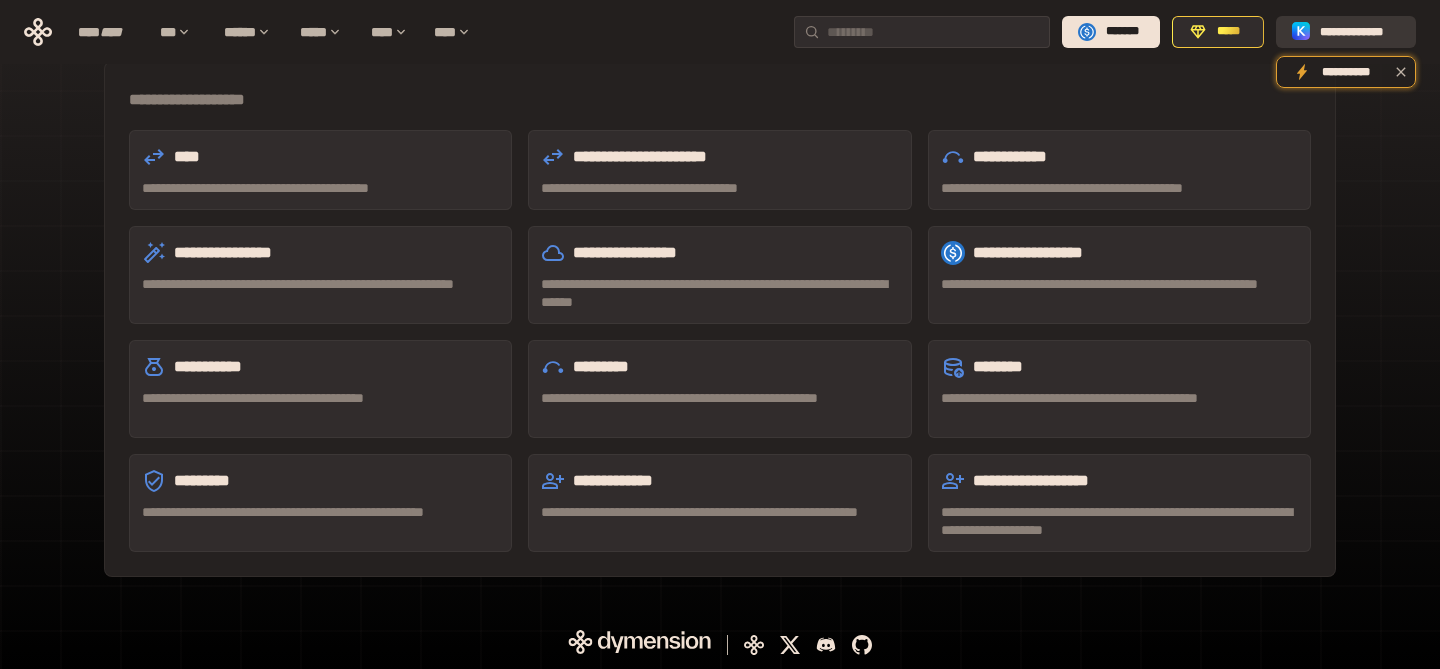 click on "**********" at bounding box center [1360, 32] 